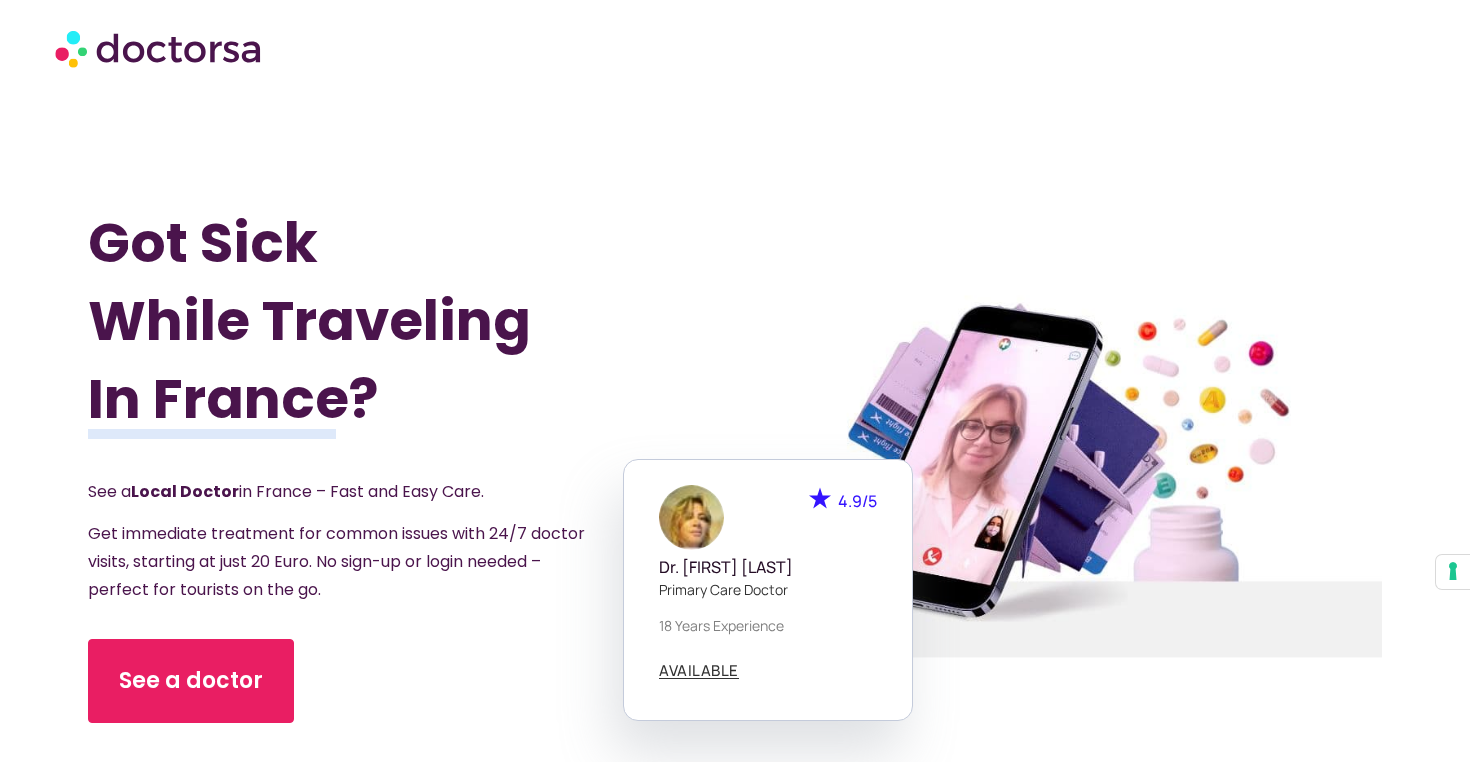 scroll, scrollTop: 171, scrollLeft: 0, axis: vertical 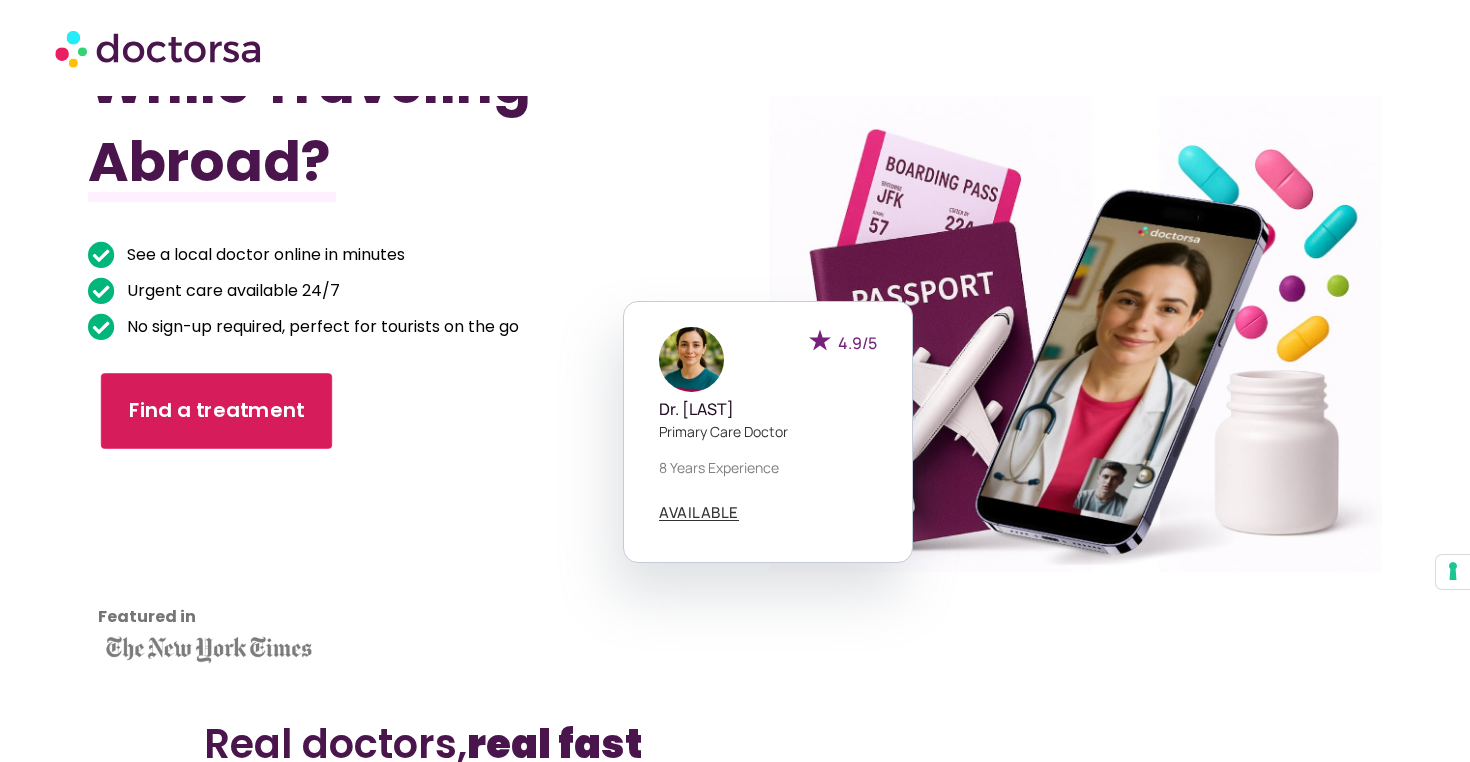 click on "Find a treatment" at bounding box center [216, 411] 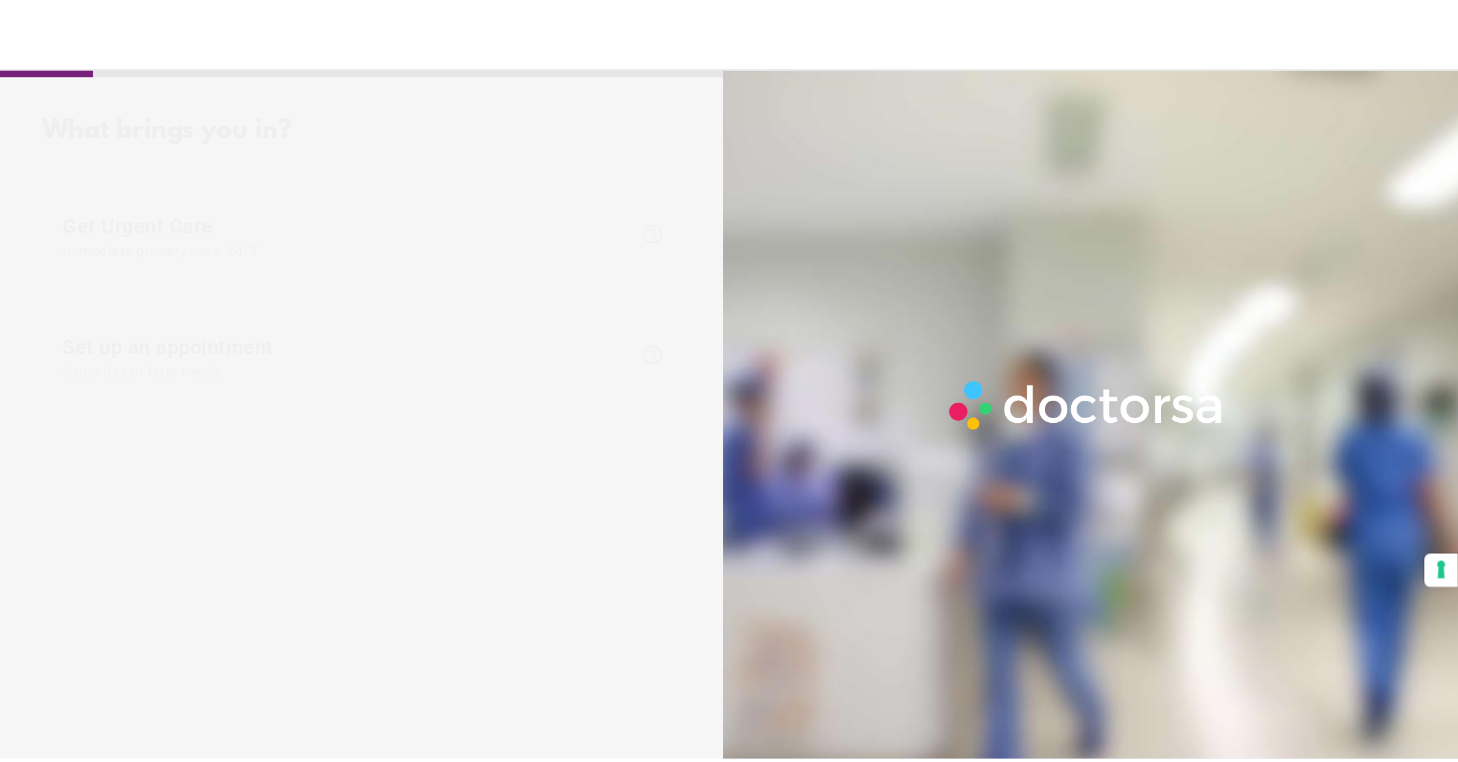 scroll, scrollTop: 0, scrollLeft: 0, axis: both 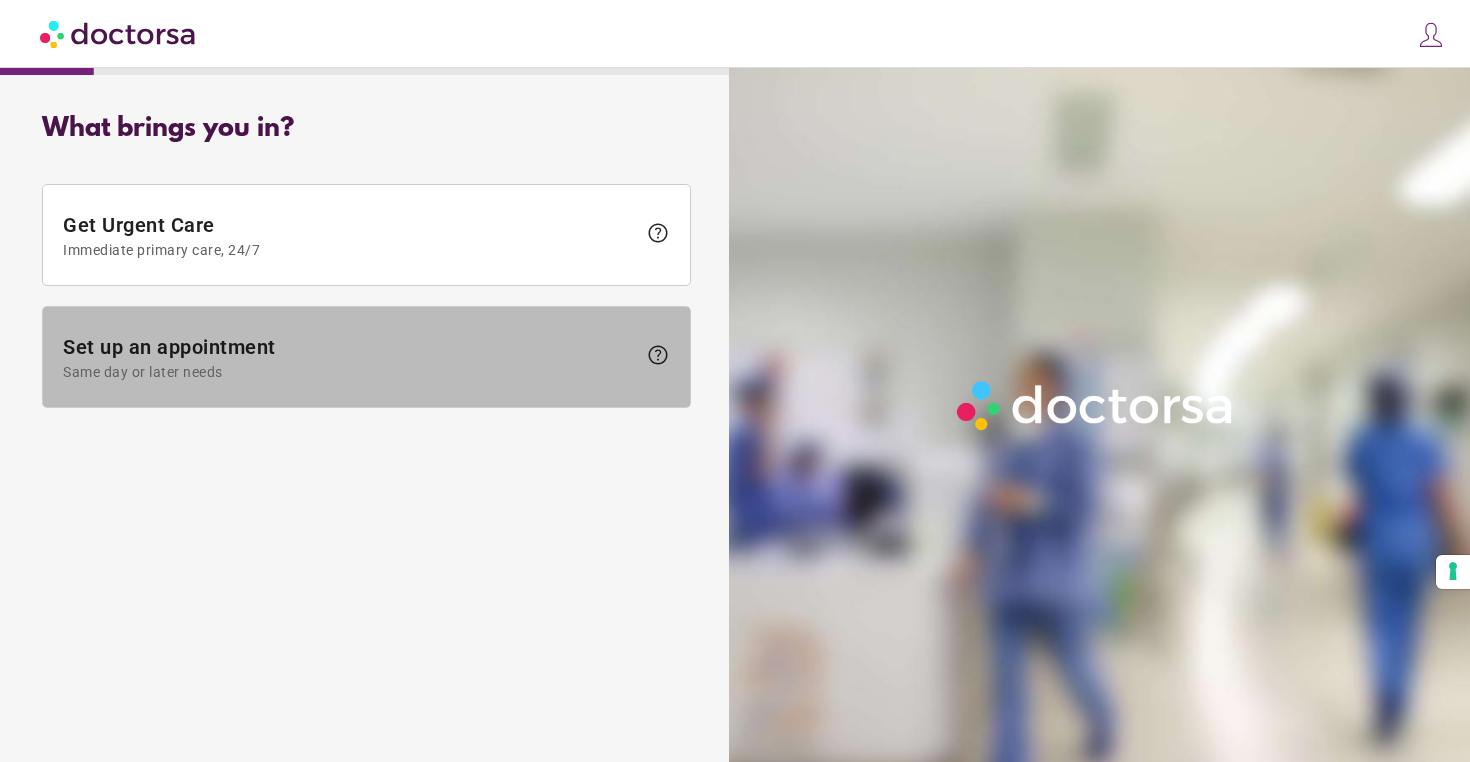 click on "Set up an appointment
Same day or later needs" at bounding box center (349, 357) 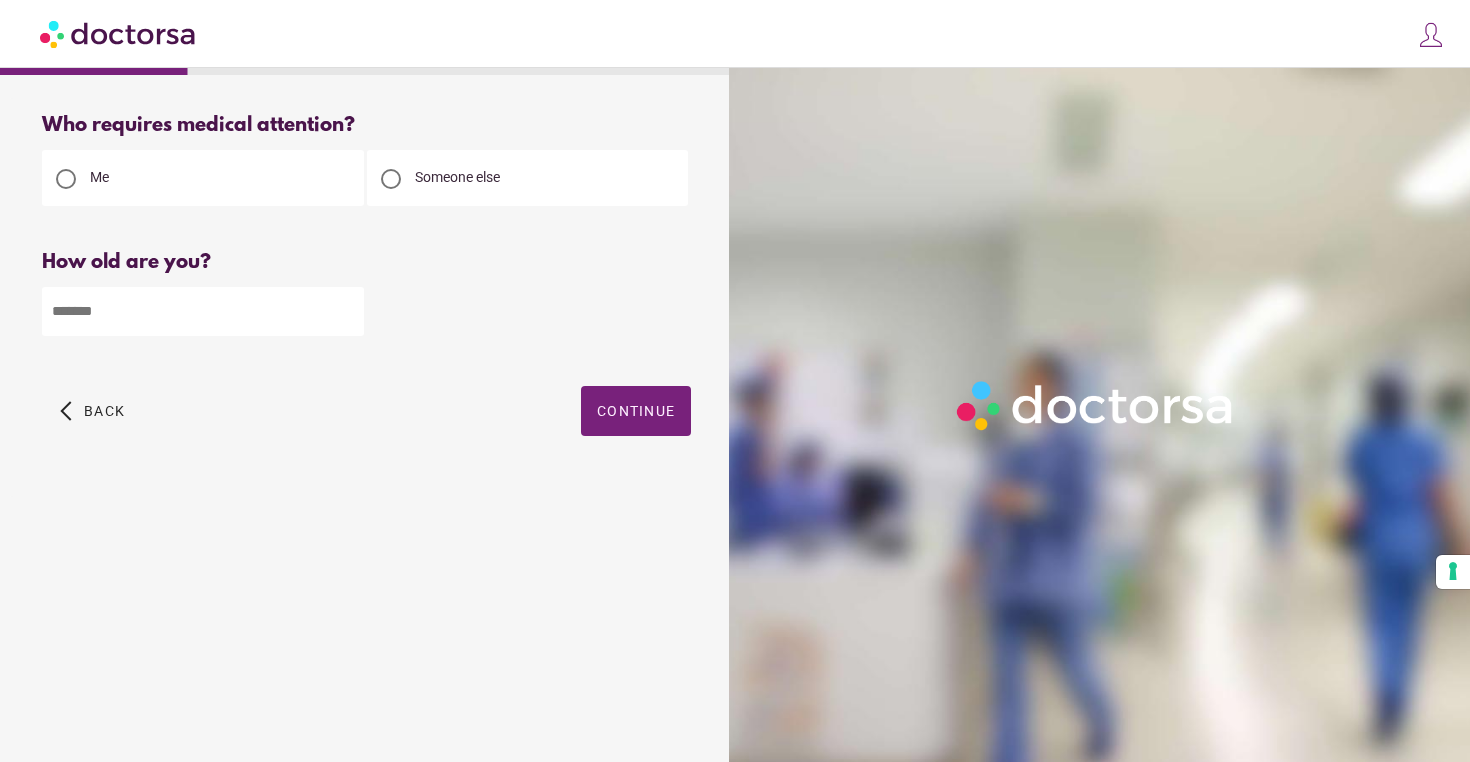 click at bounding box center [203, 311] 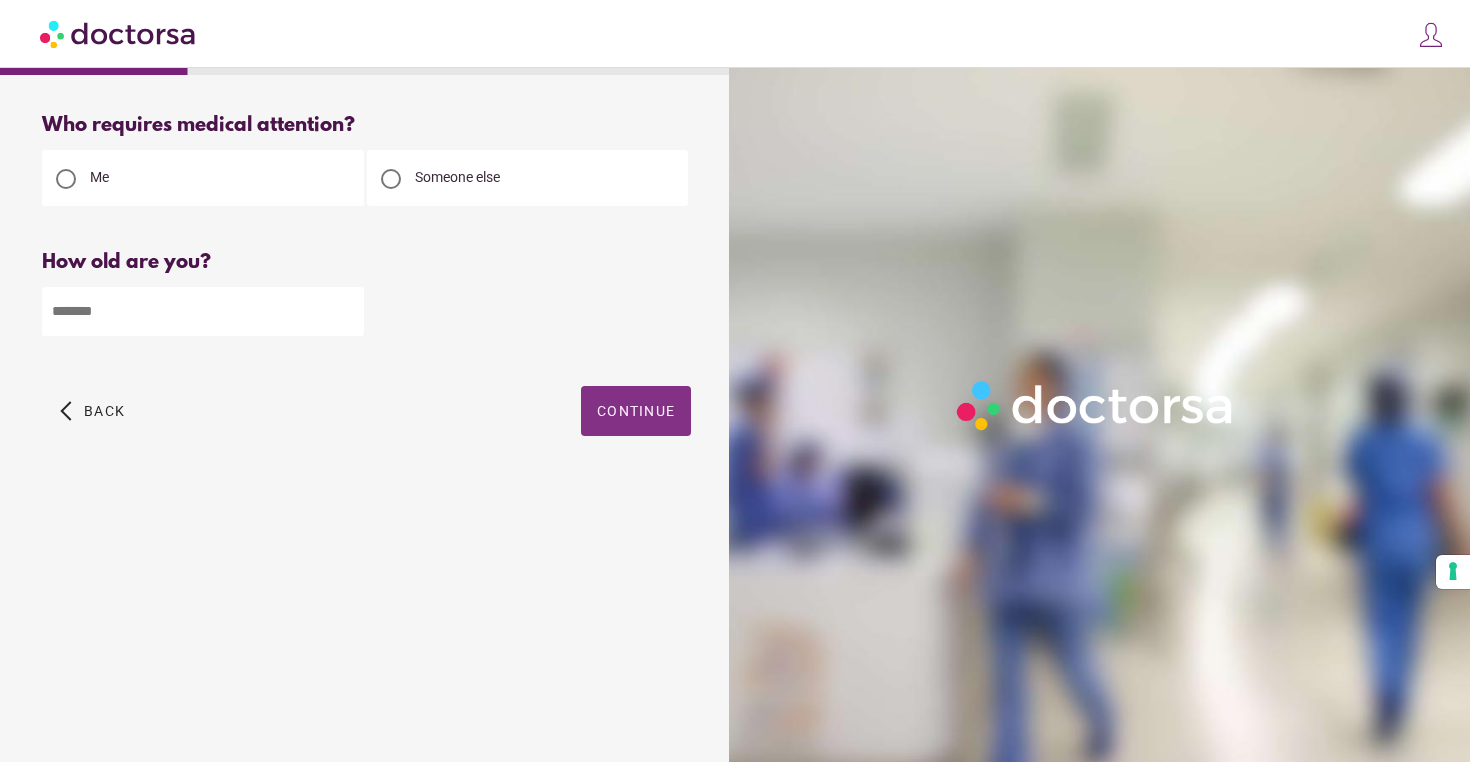 type on "**" 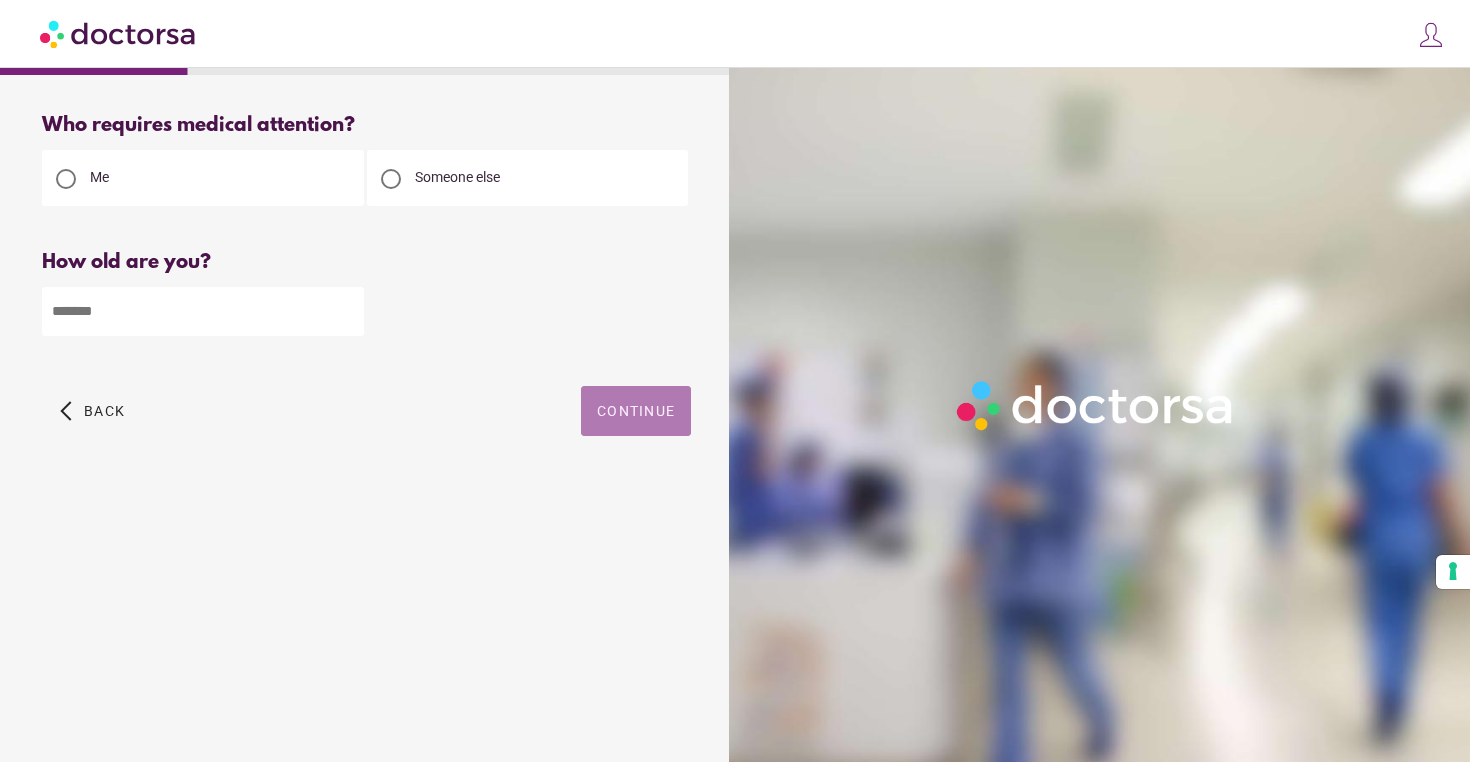 click at bounding box center (636, 411) 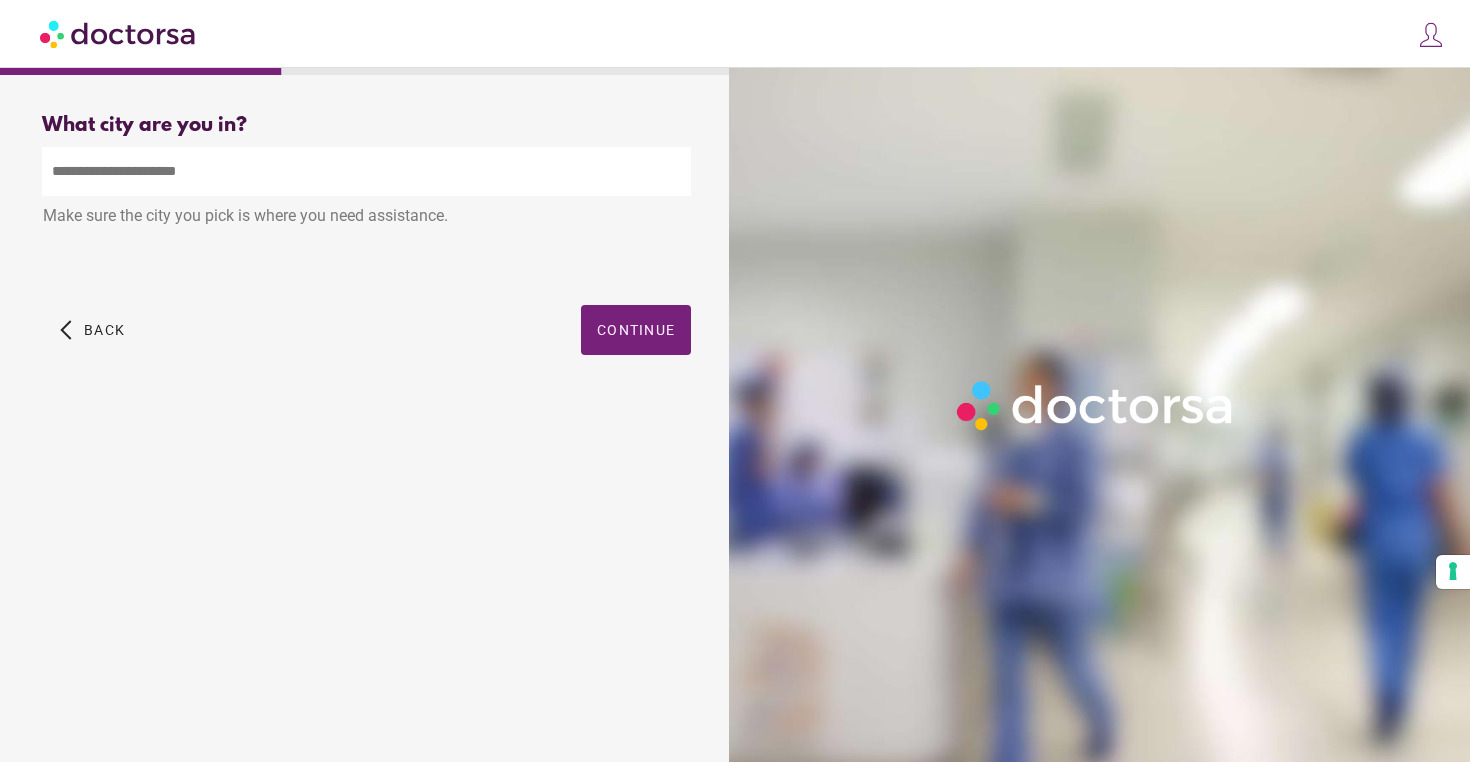 click at bounding box center (366, 171) 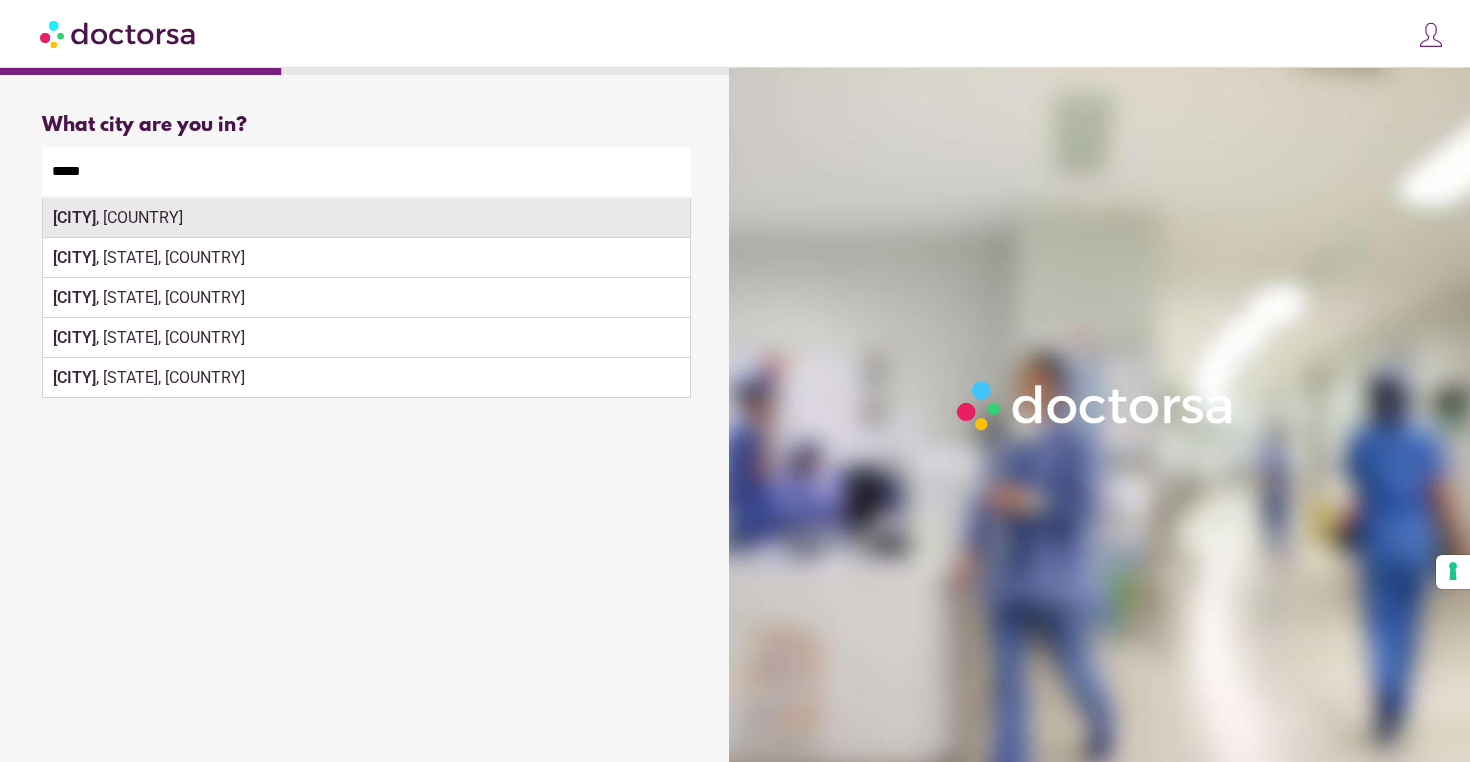 type on "*****" 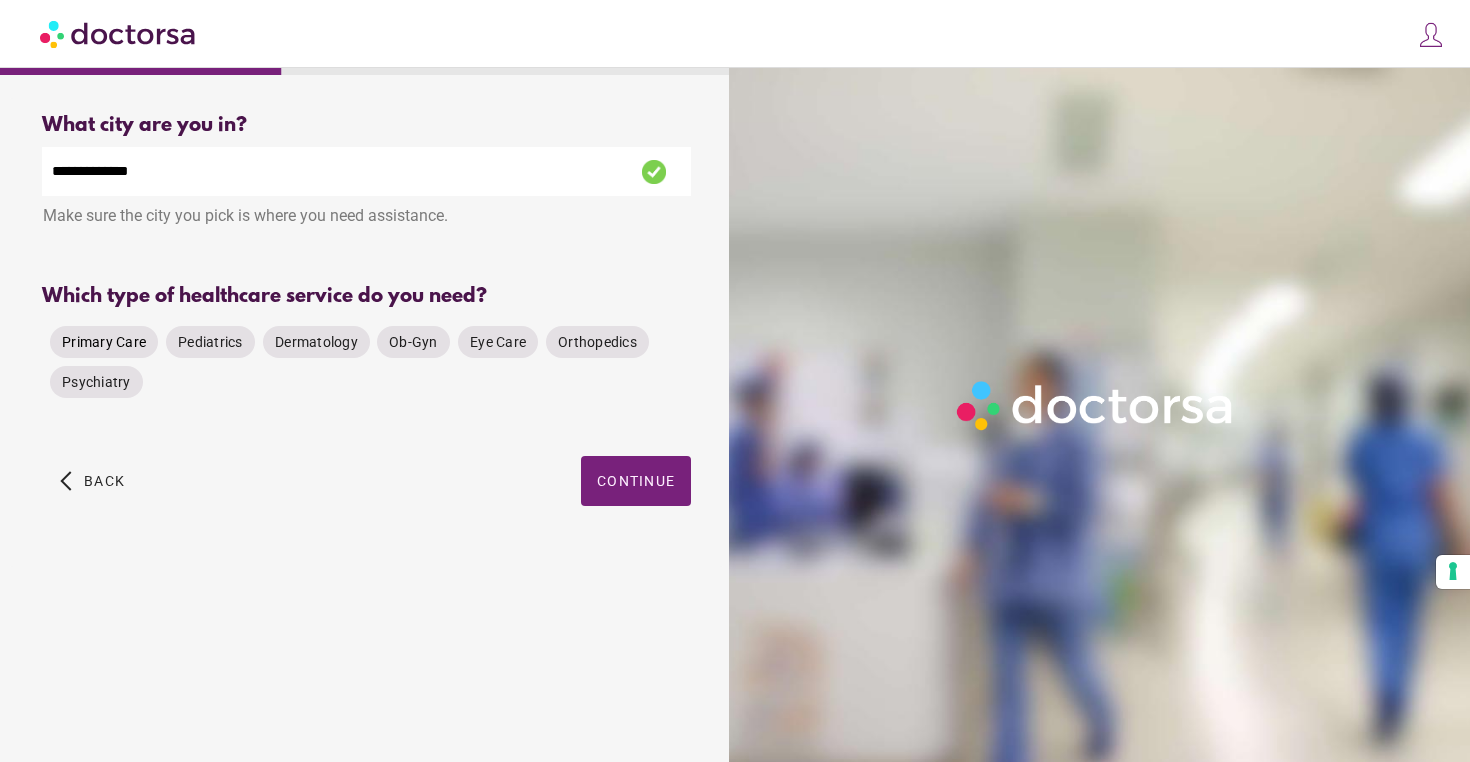 click on "Primary Care" at bounding box center (104, 342) 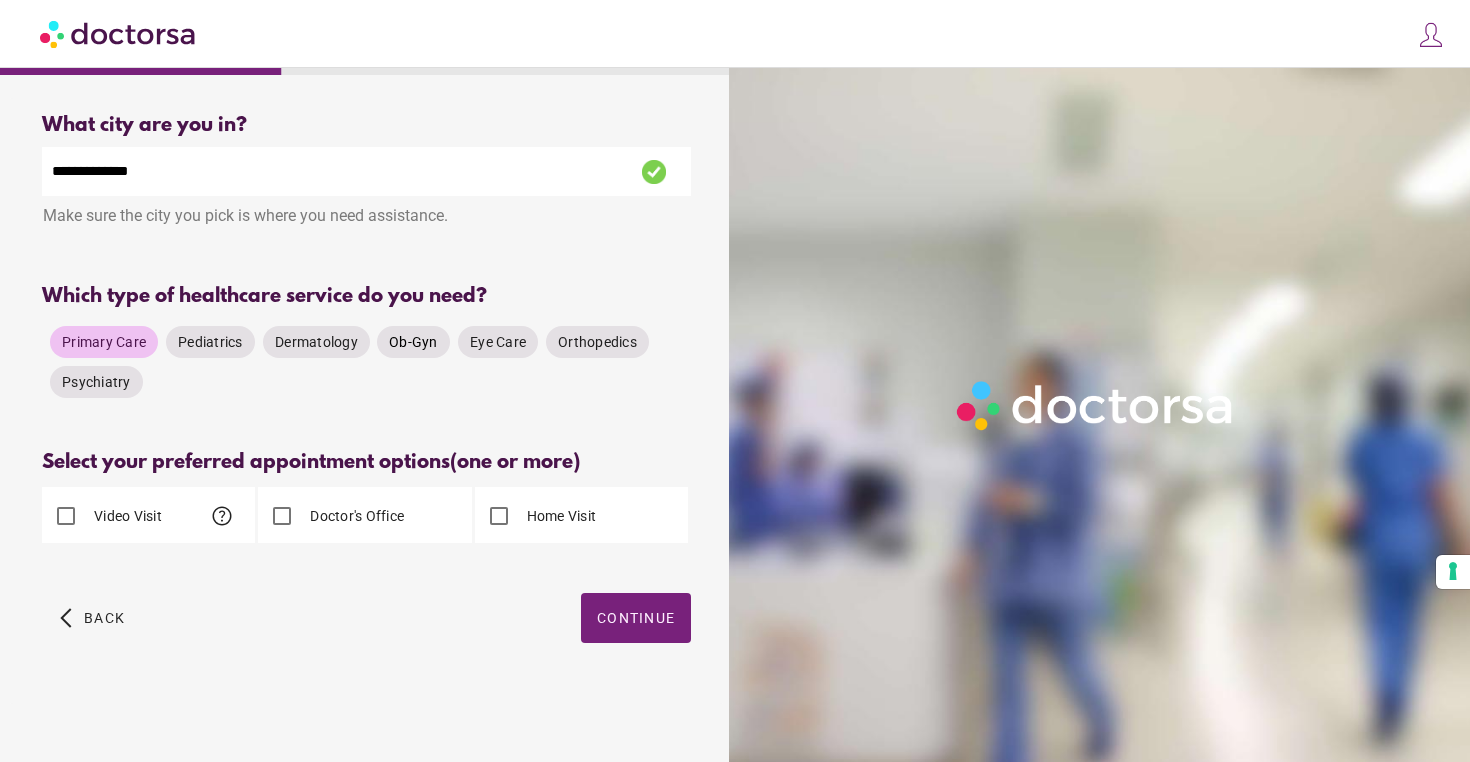 click on "Ob-Gyn" at bounding box center (104, 342) 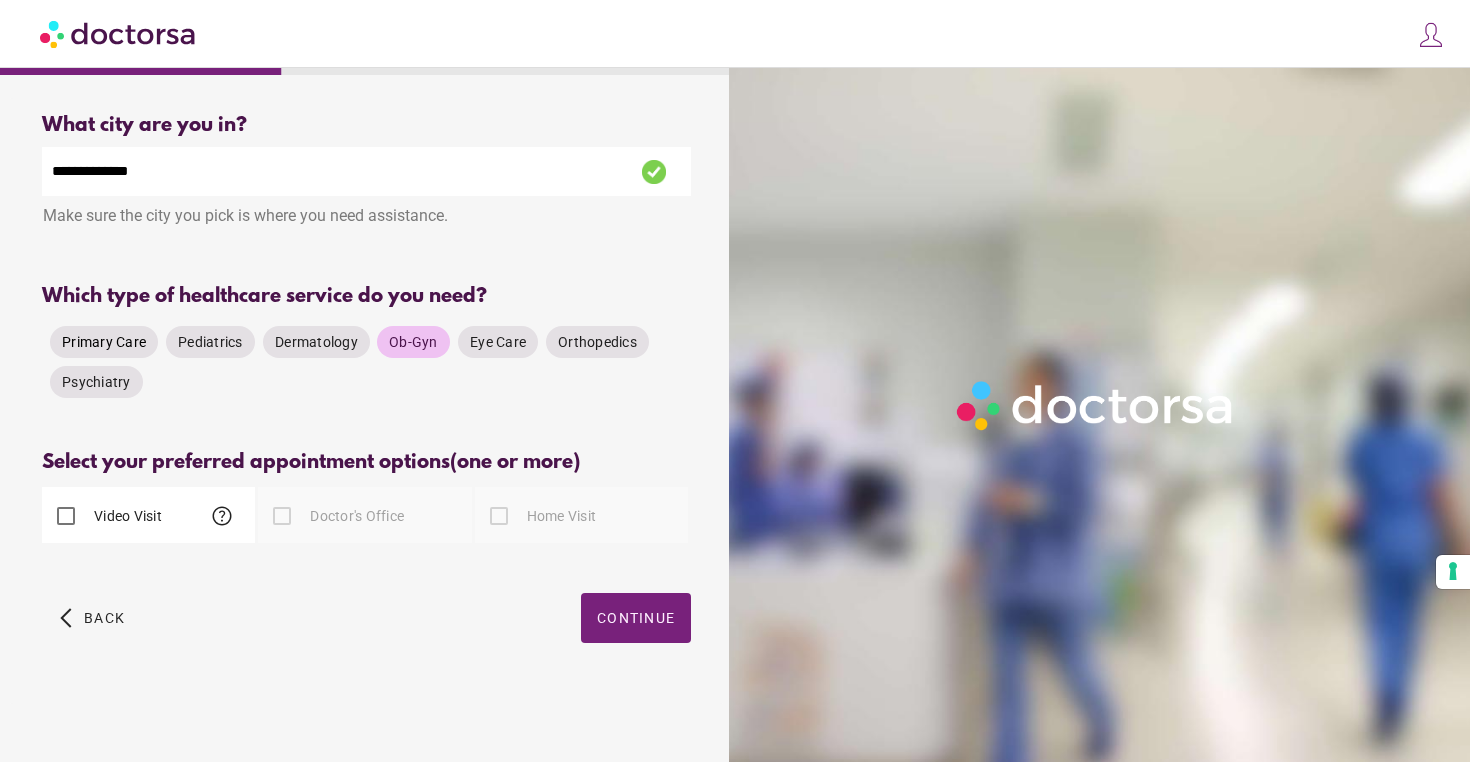 click on "Primary Care" at bounding box center (104, 342) 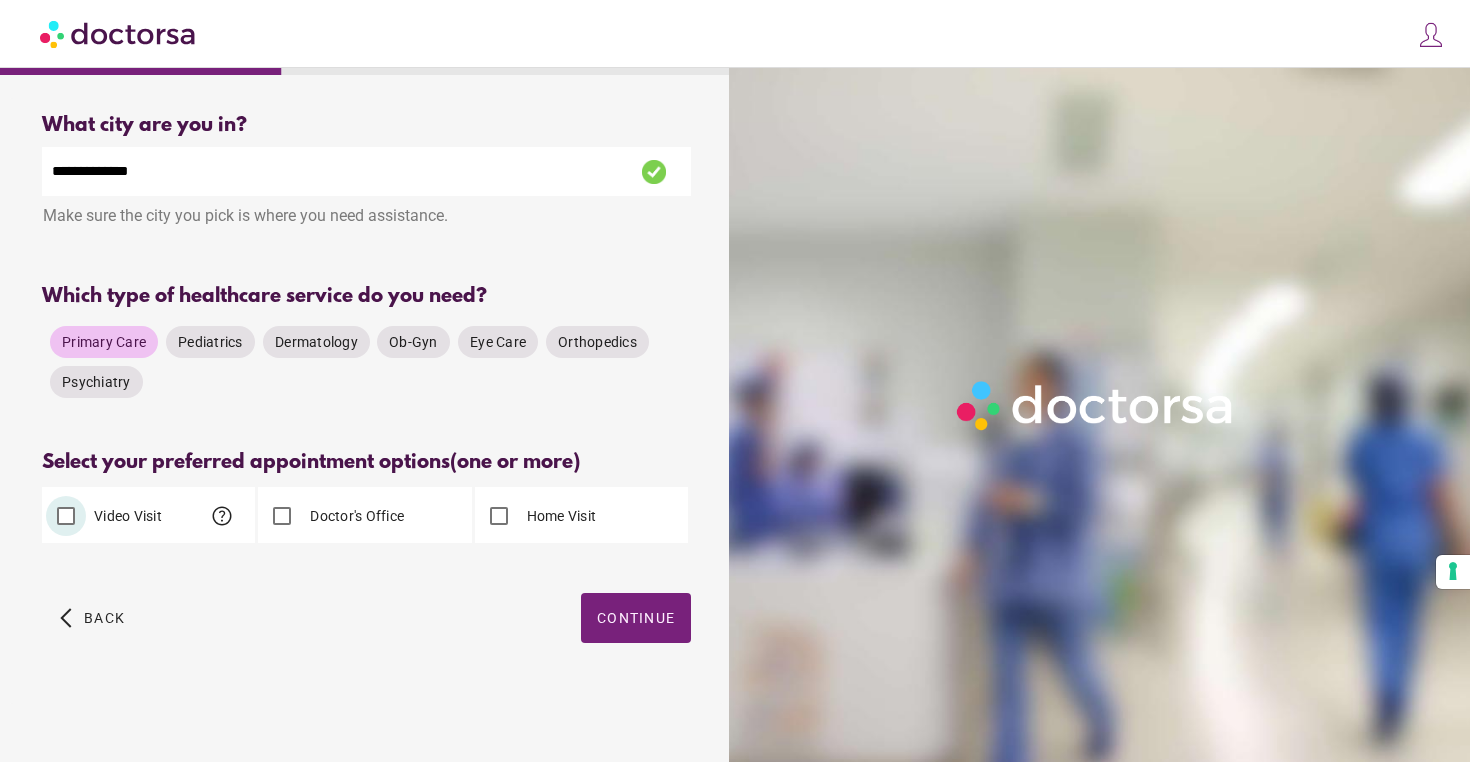 click on "help" at bounding box center [222, 516] 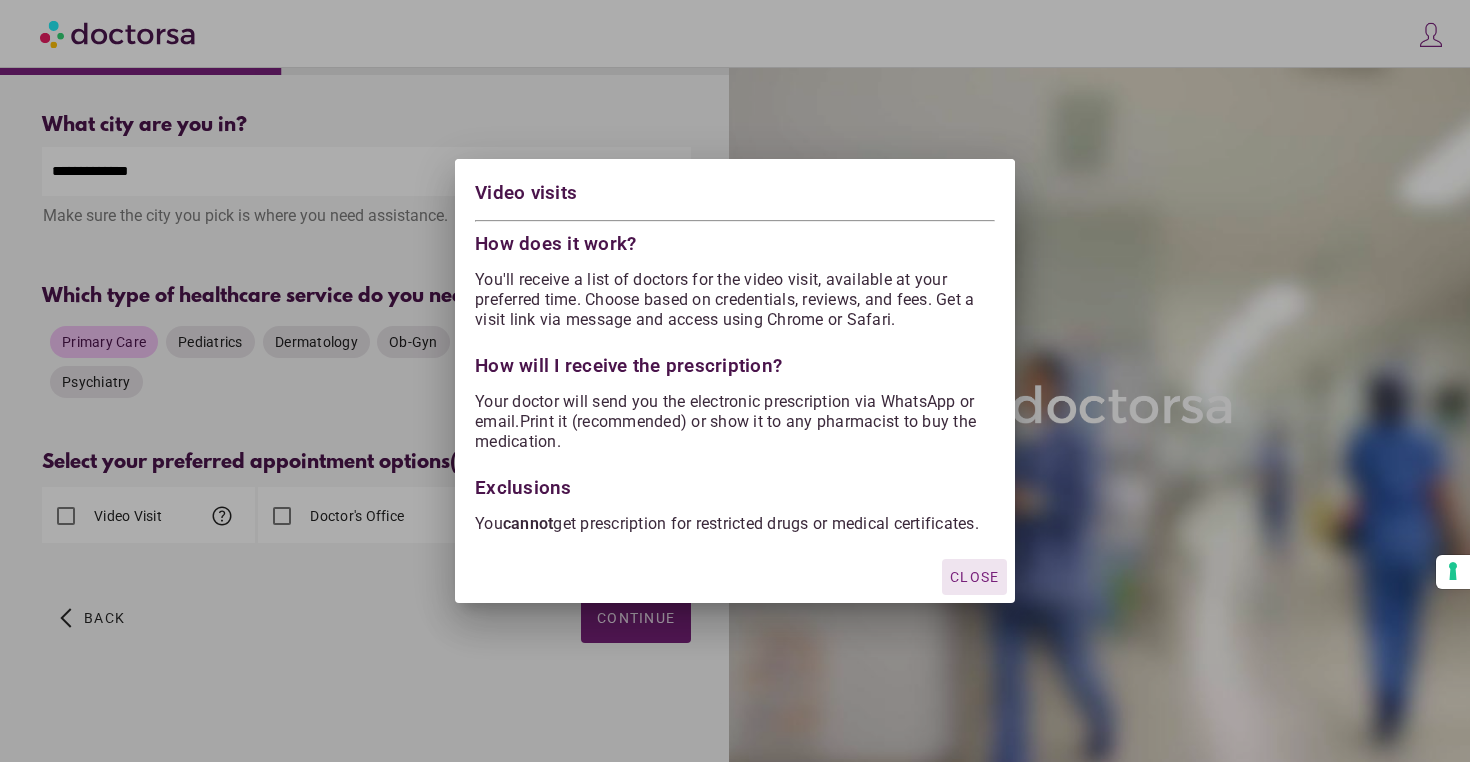 click on "Close" at bounding box center (974, 577) 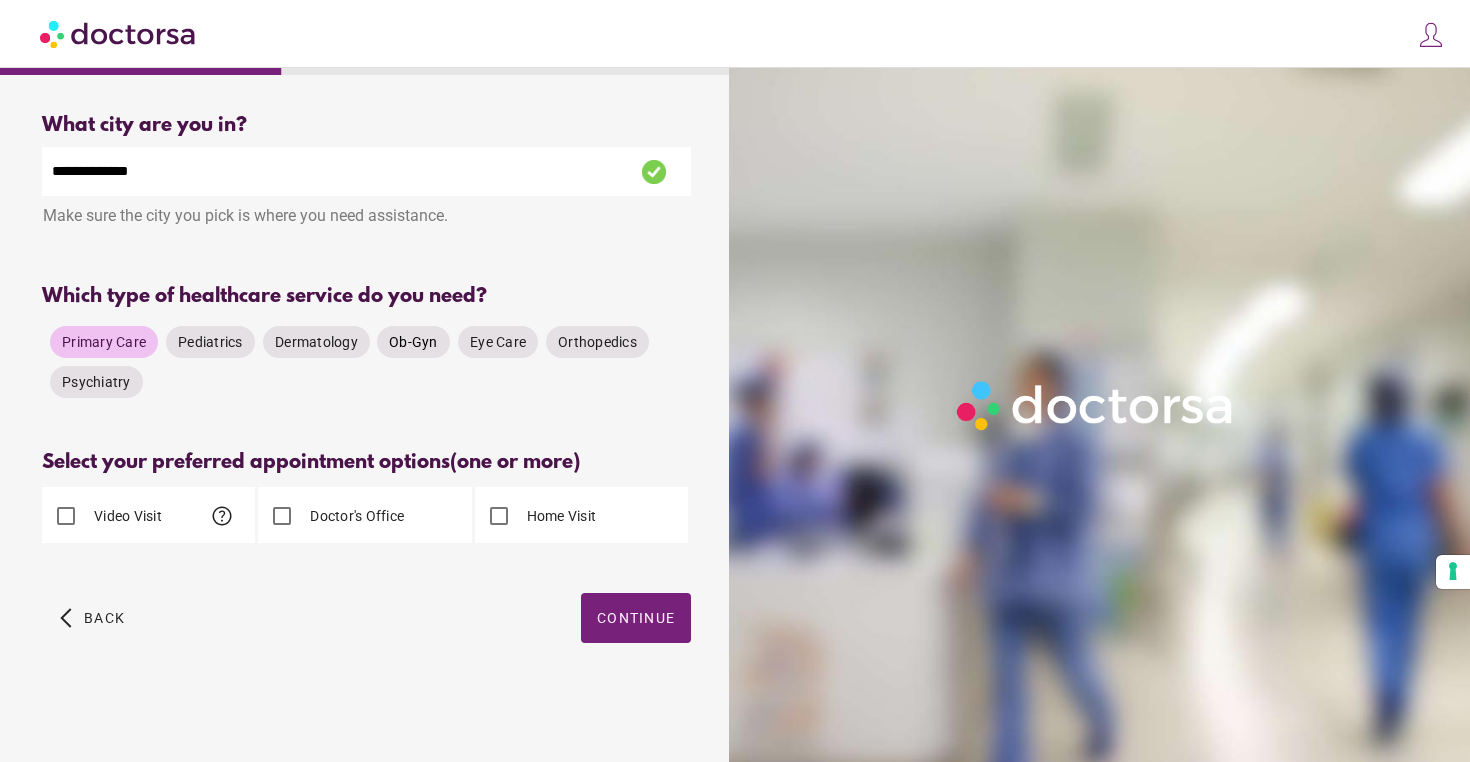click on "Ob-Gyn" at bounding box center (413, 342) 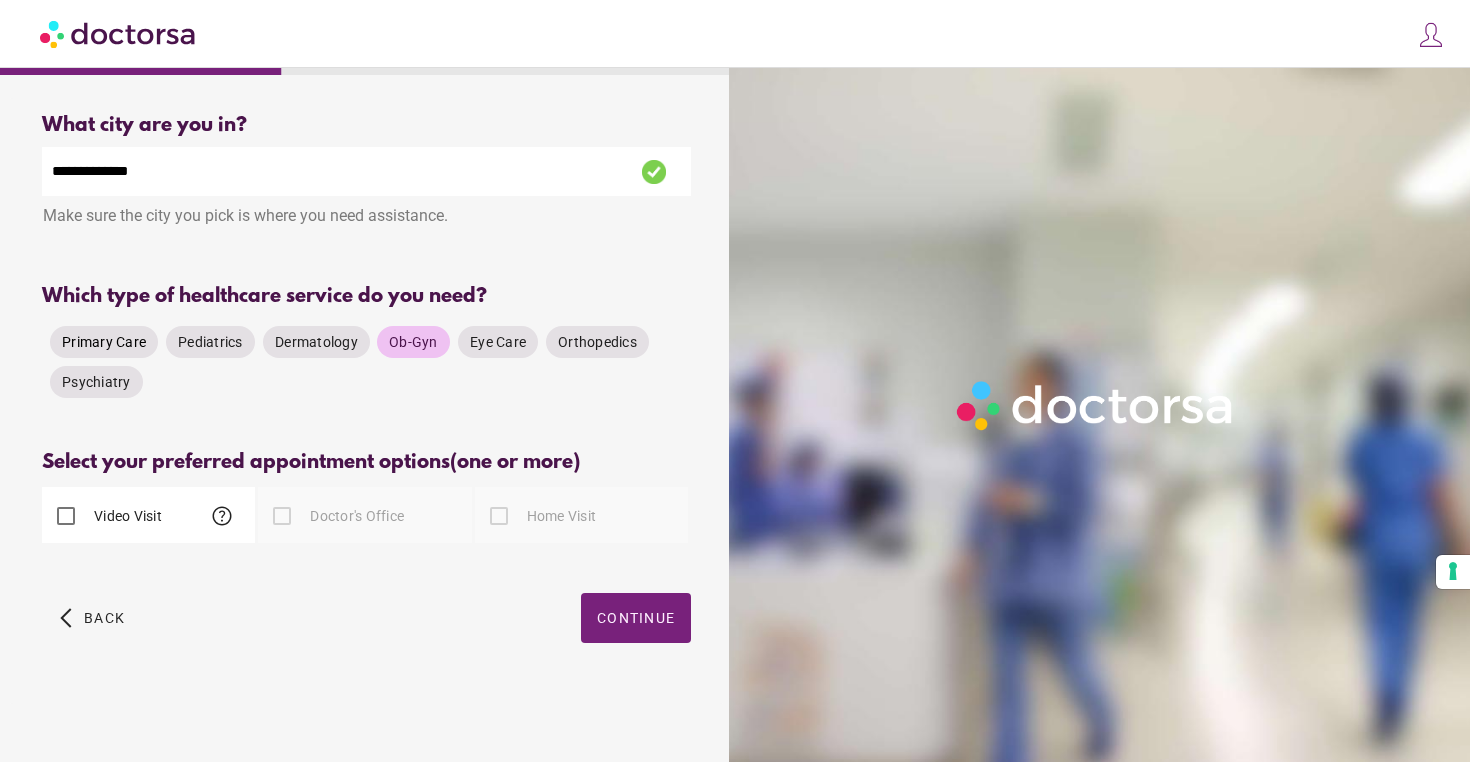 click on "Primary Care" at bounding box center (104, 342) 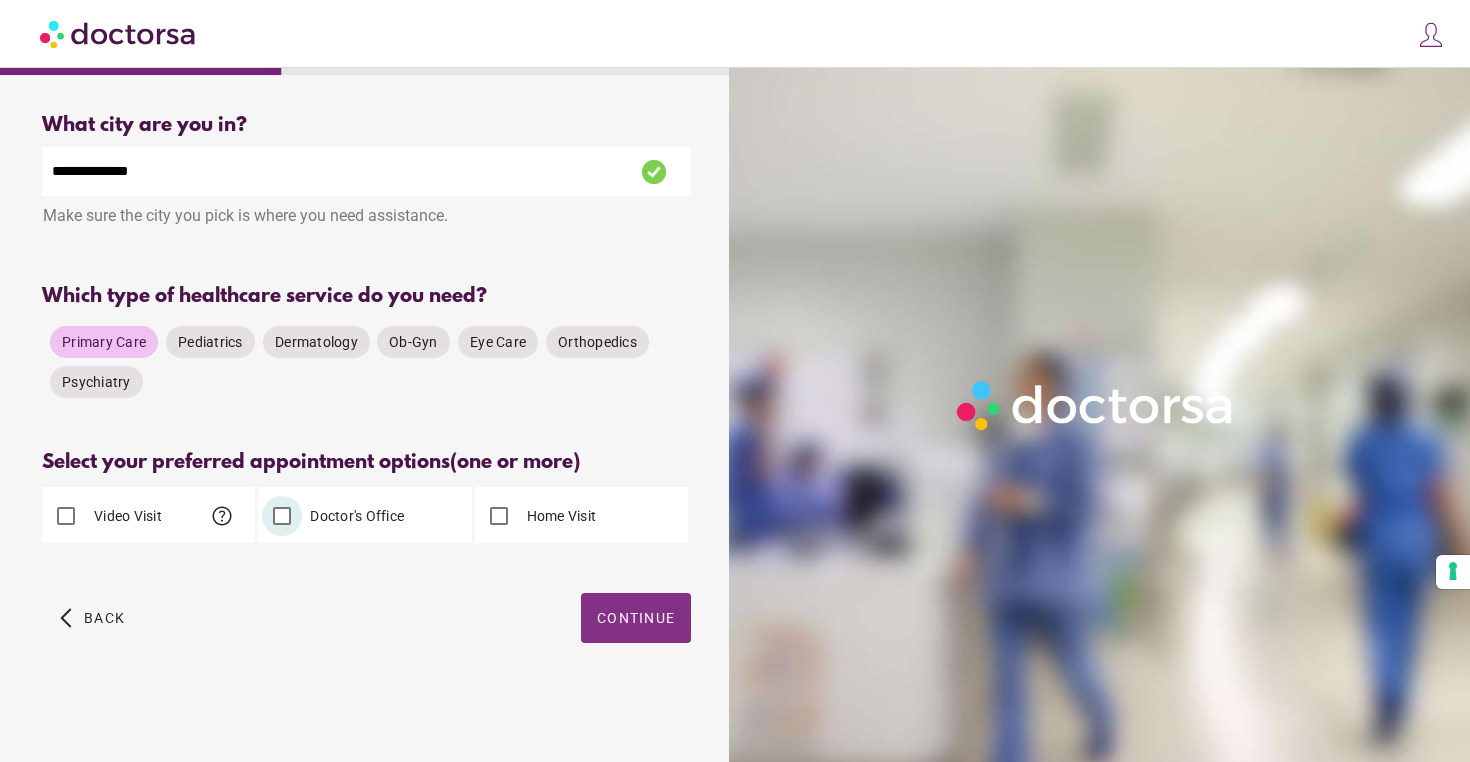 click on "Continue" at bounding box center [636, 618] 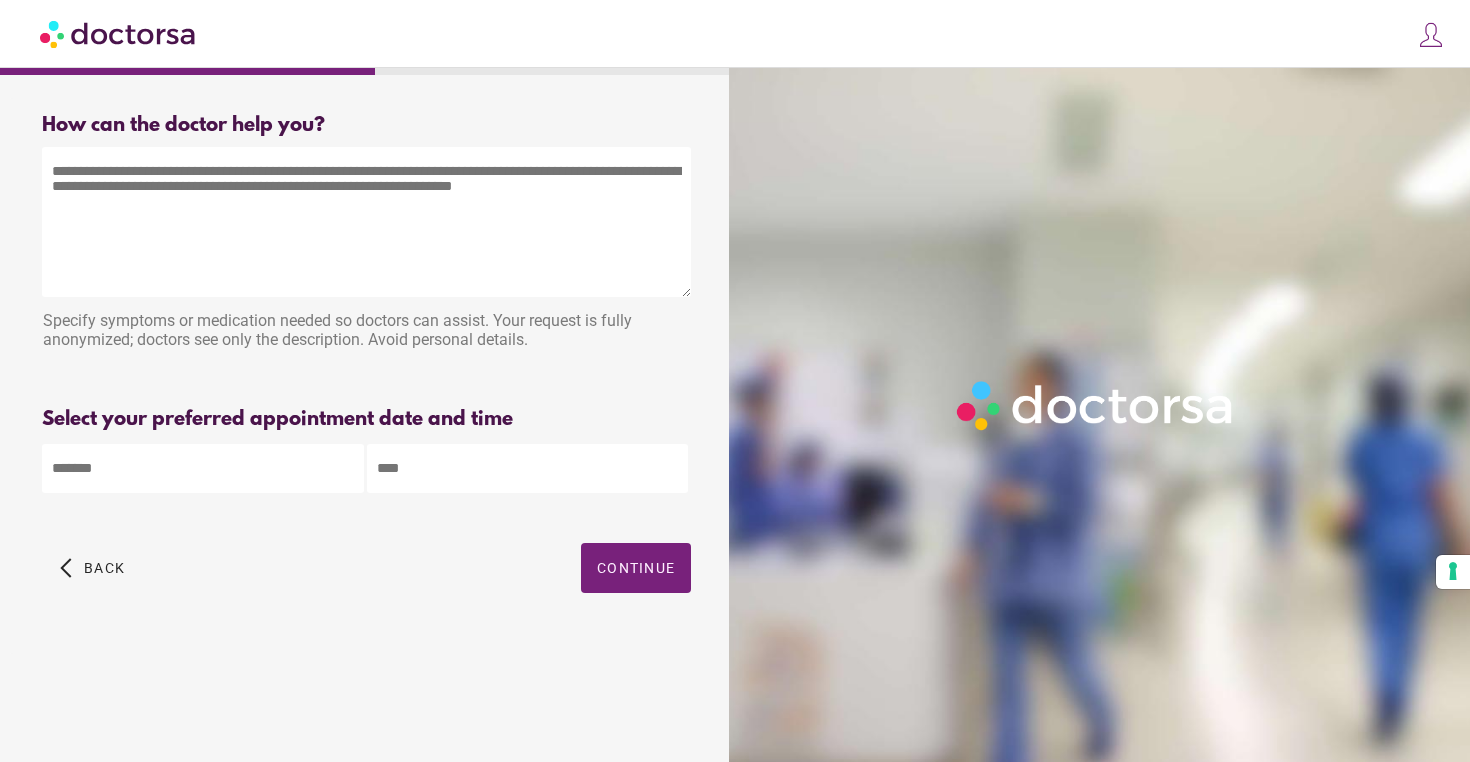 click at bounding box center [366, 222] 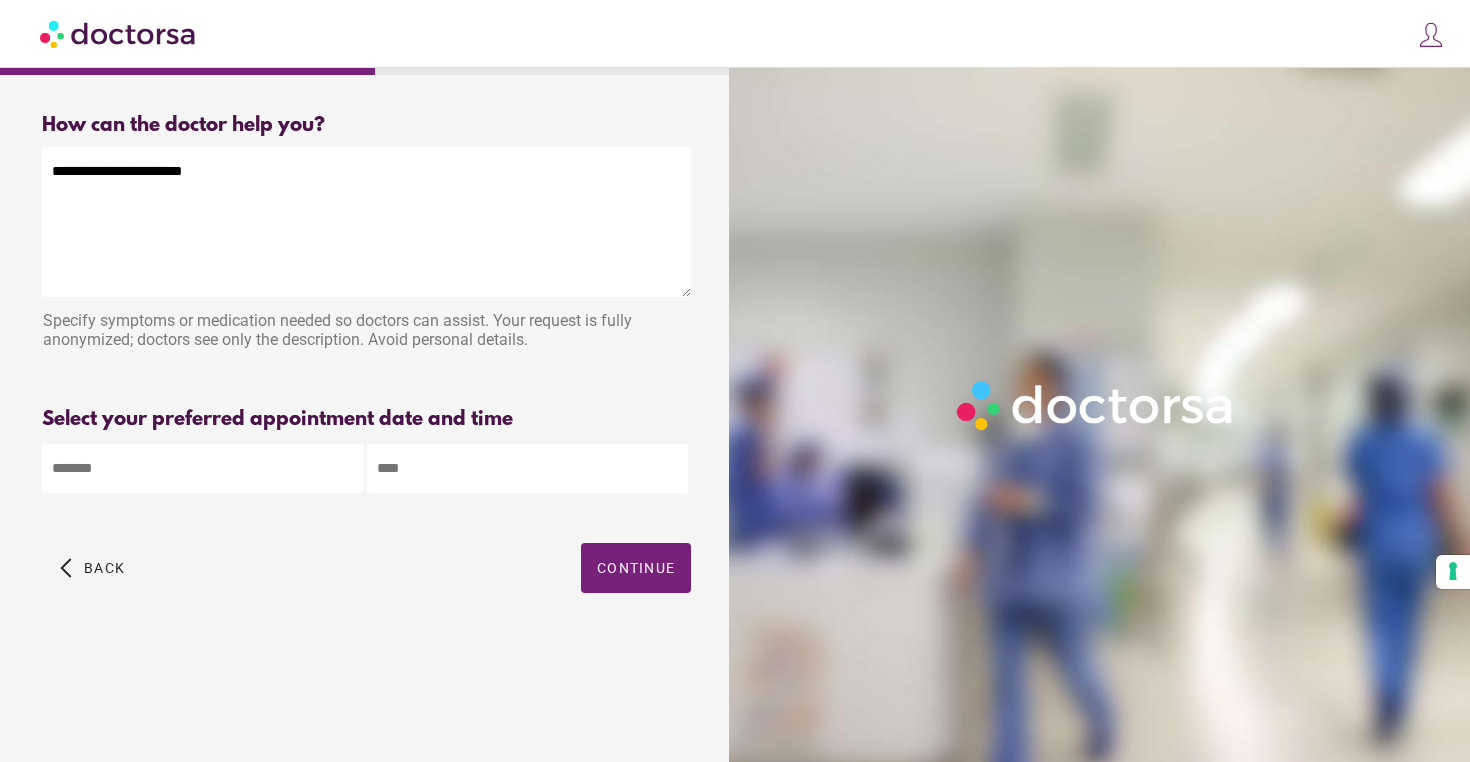 type on "**********" 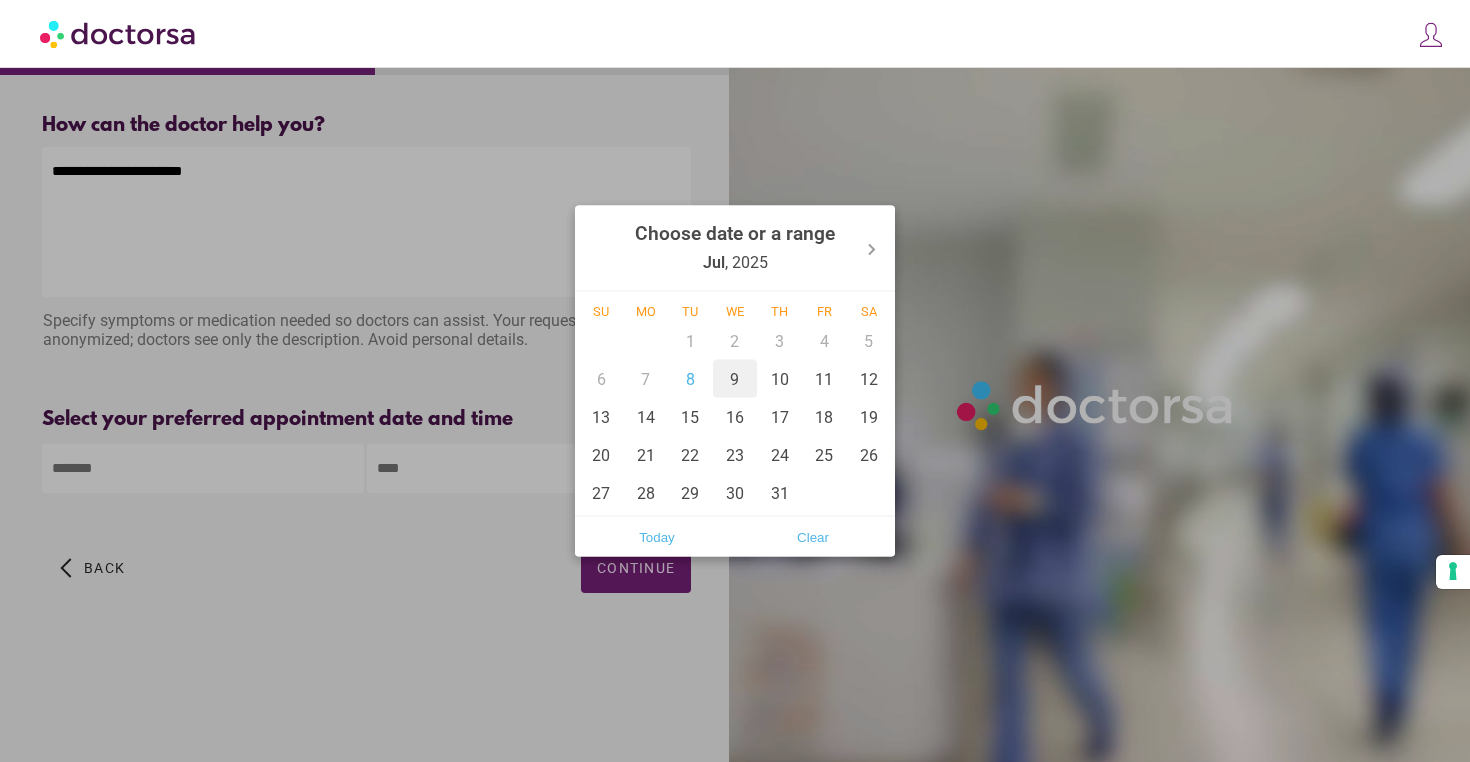 click on "9" at bounding box center [735, 379] 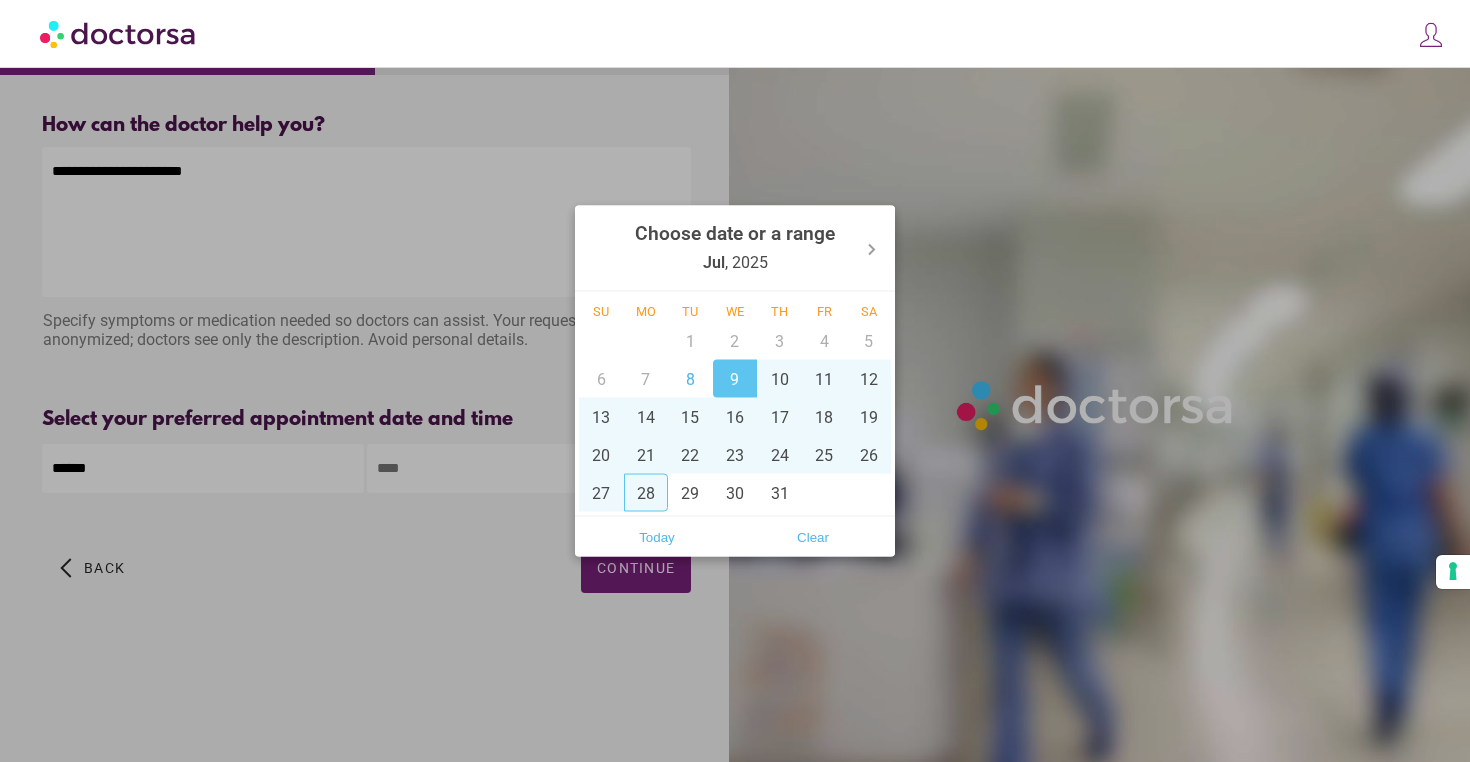 click at bounding box center (735, 381) 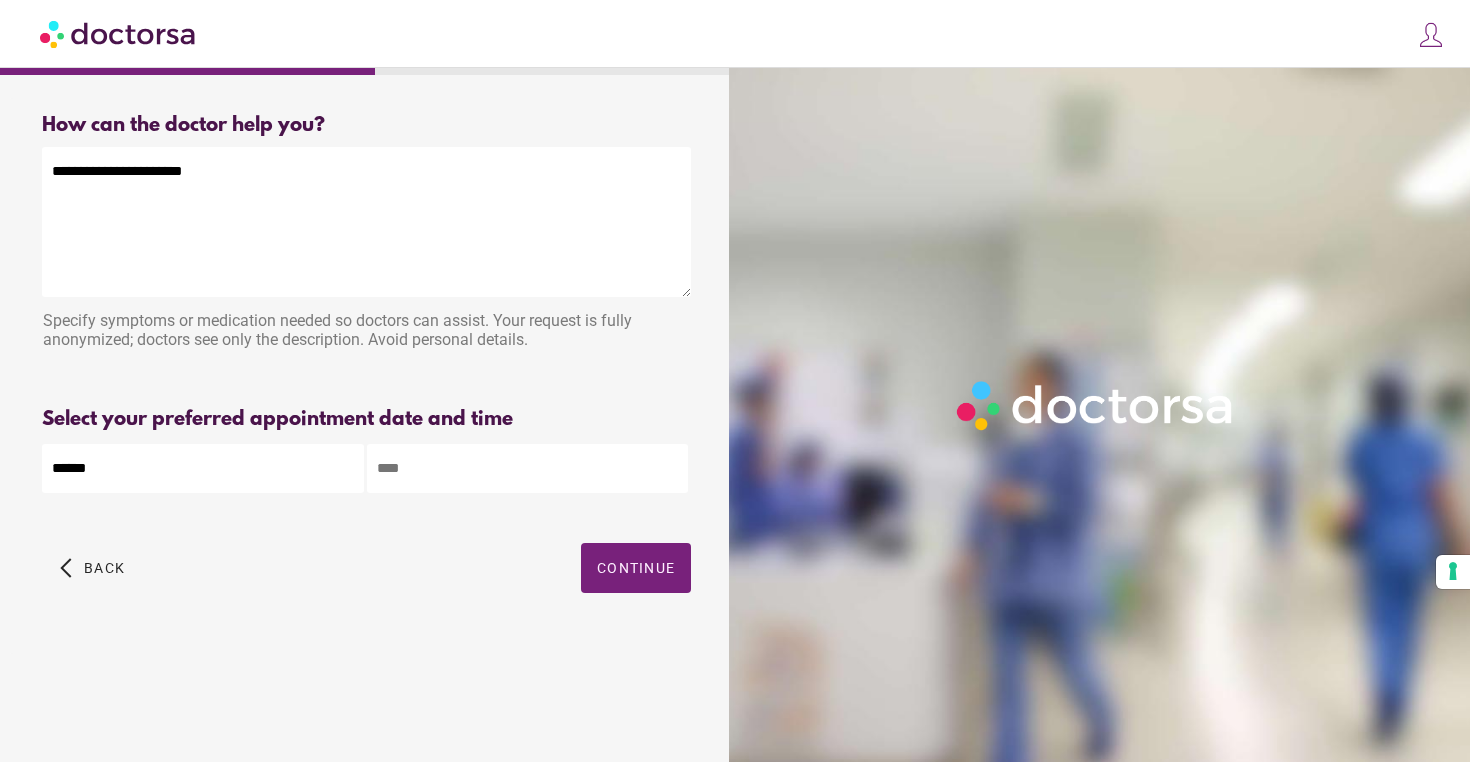 click at bounding box center [528, 468] 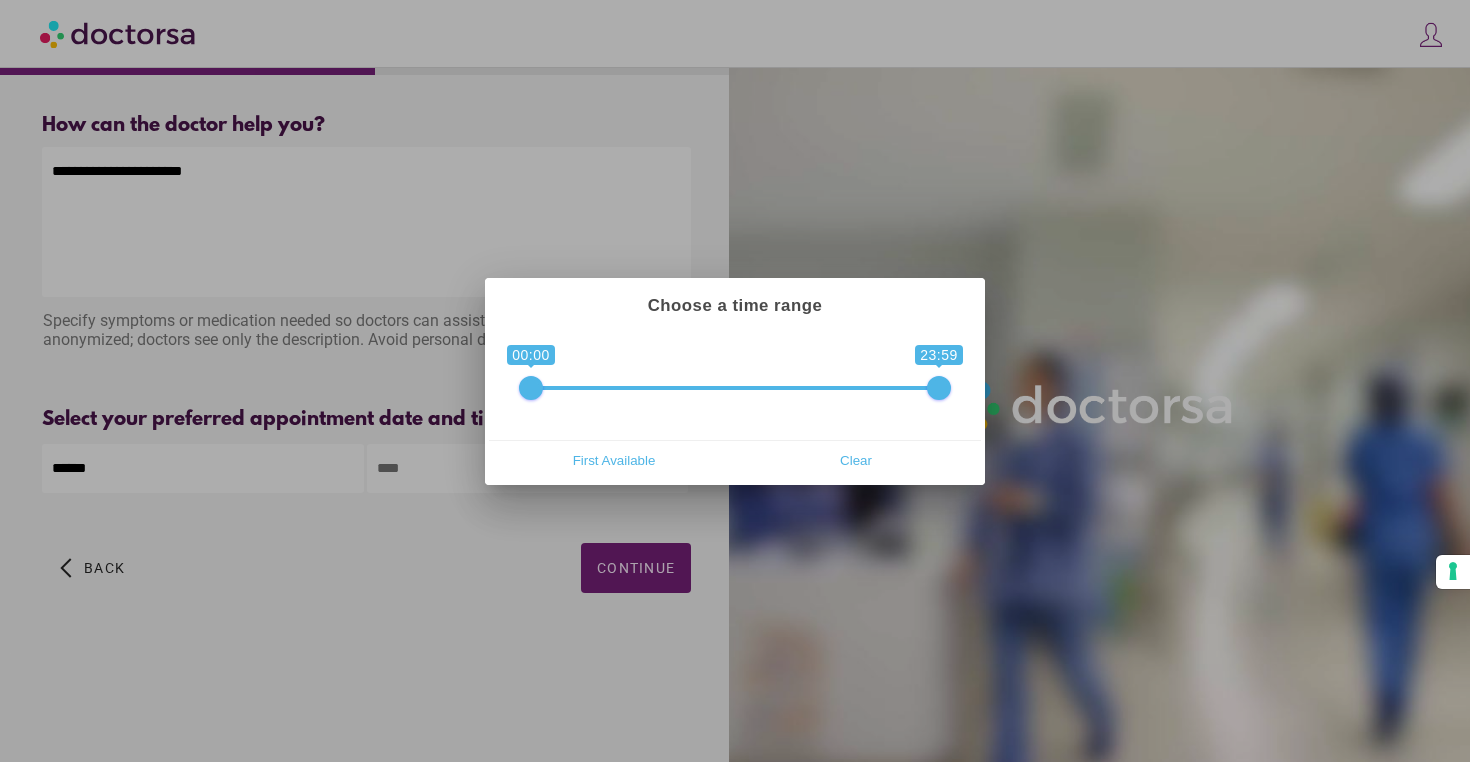 click at bounding box center (735, 381) 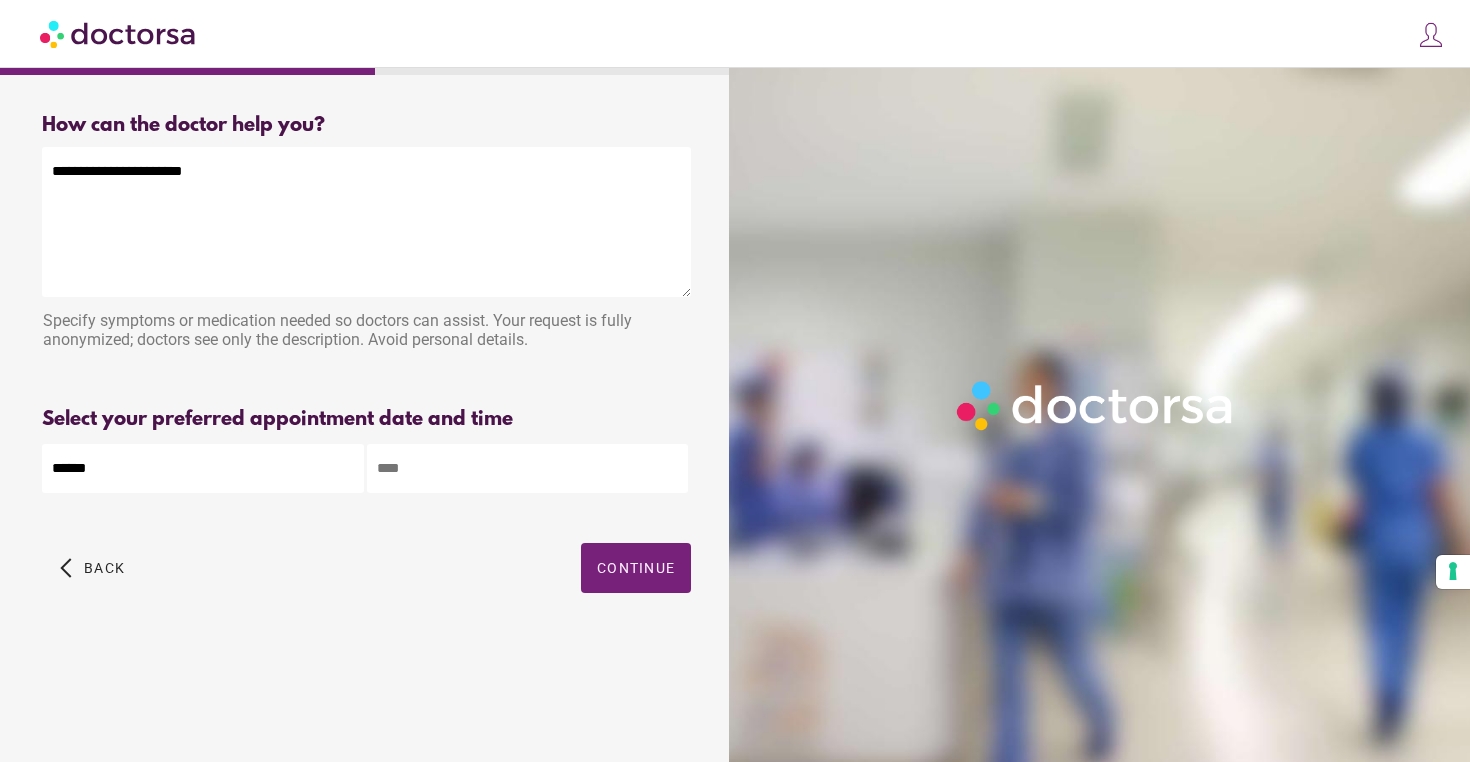click on "Continue" at bounding box center [636, 568] 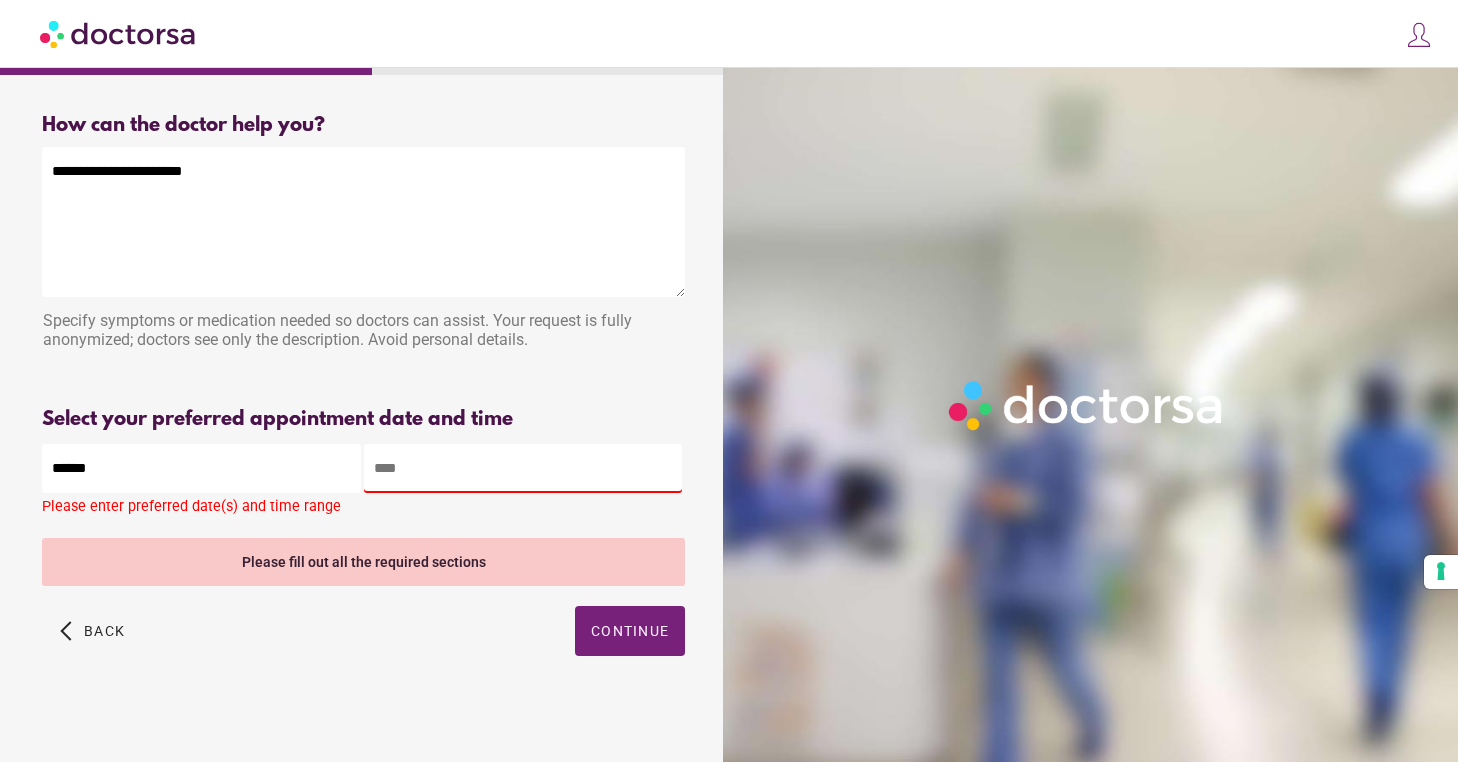 click at bounding box center [523, 468] 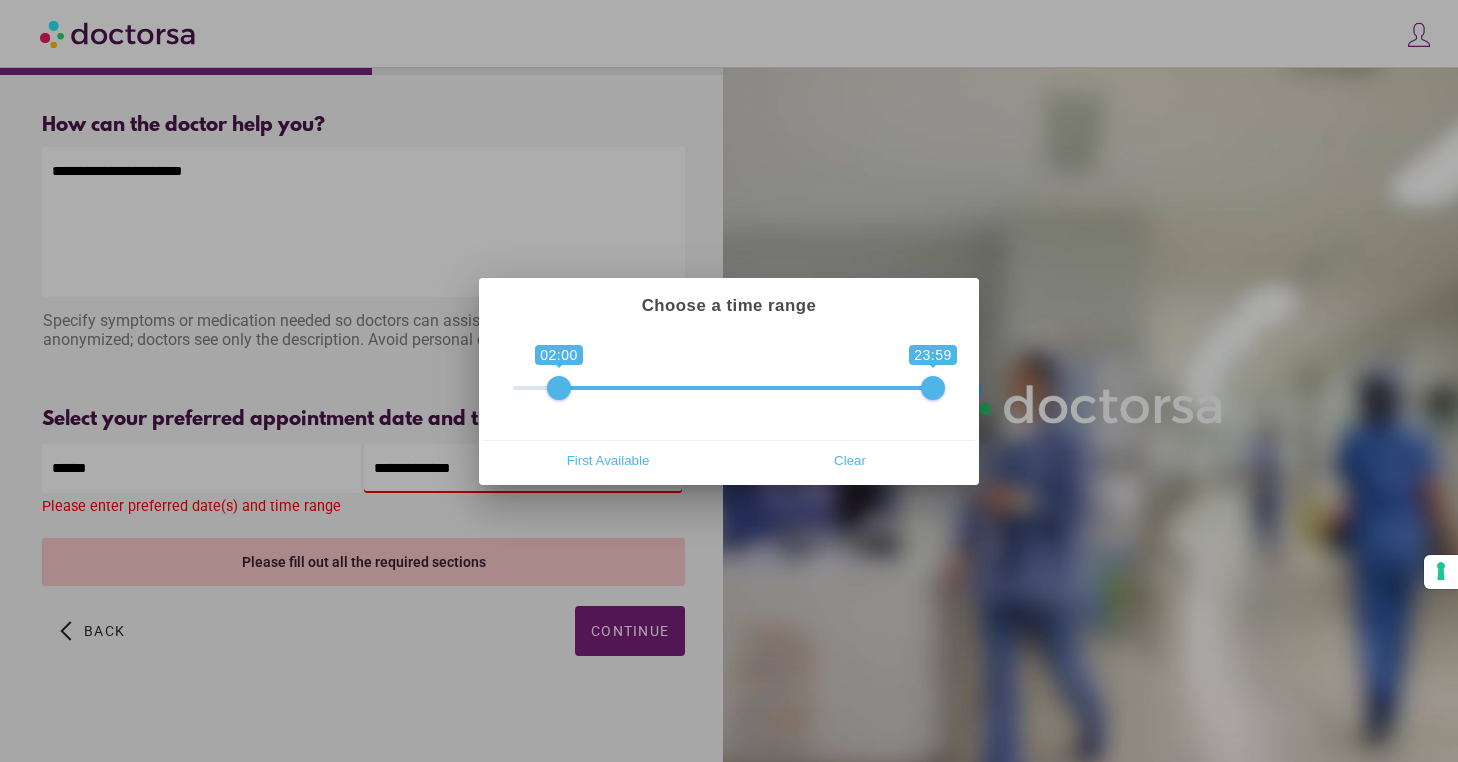 drag, startPoint x: 525, startPoint y: 389, endPoint x: 565, endPoint y: 395, distance: 40.4475 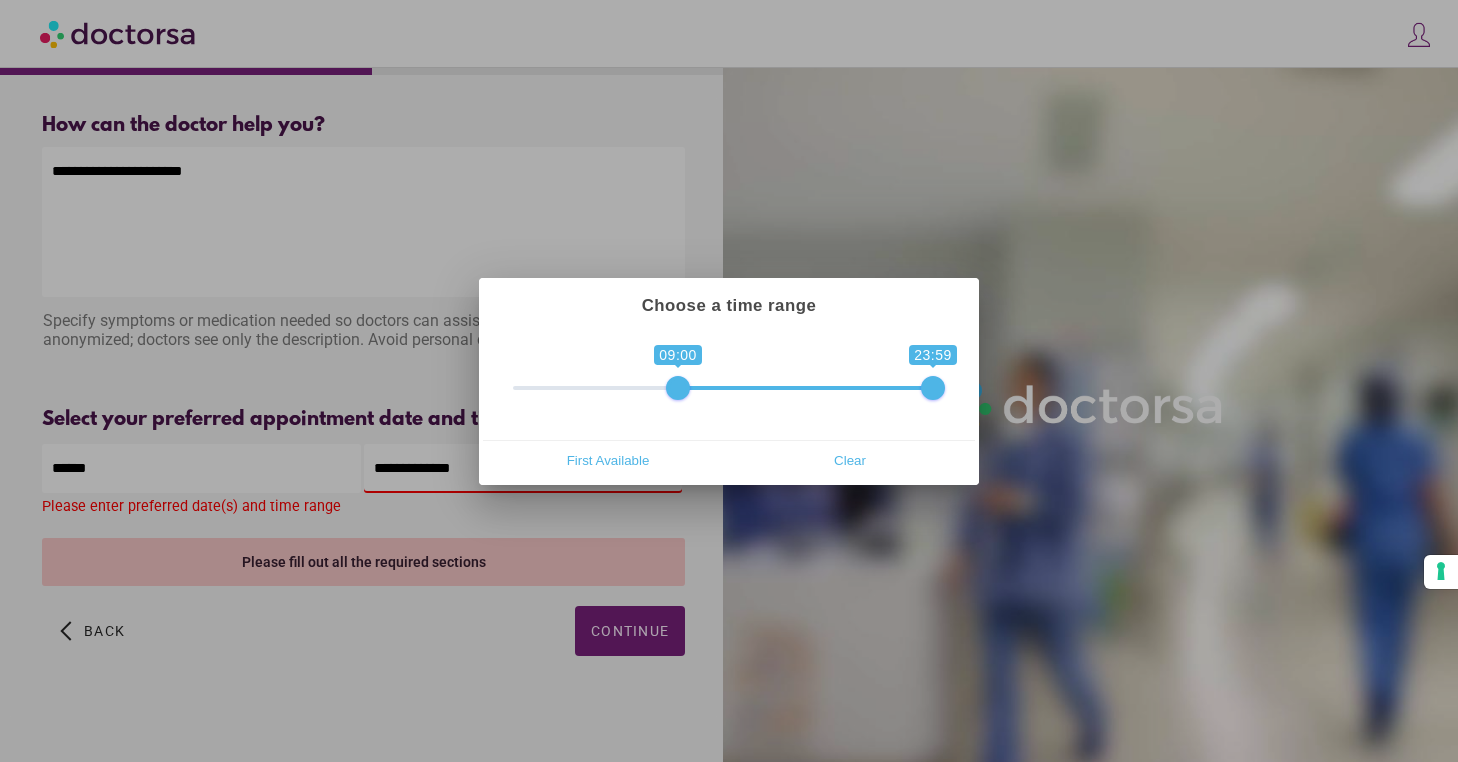 drag, startPoint x: 562, startPoint y: 386, endPoint x: 675, endPoint y: 394, distance: 113.28283 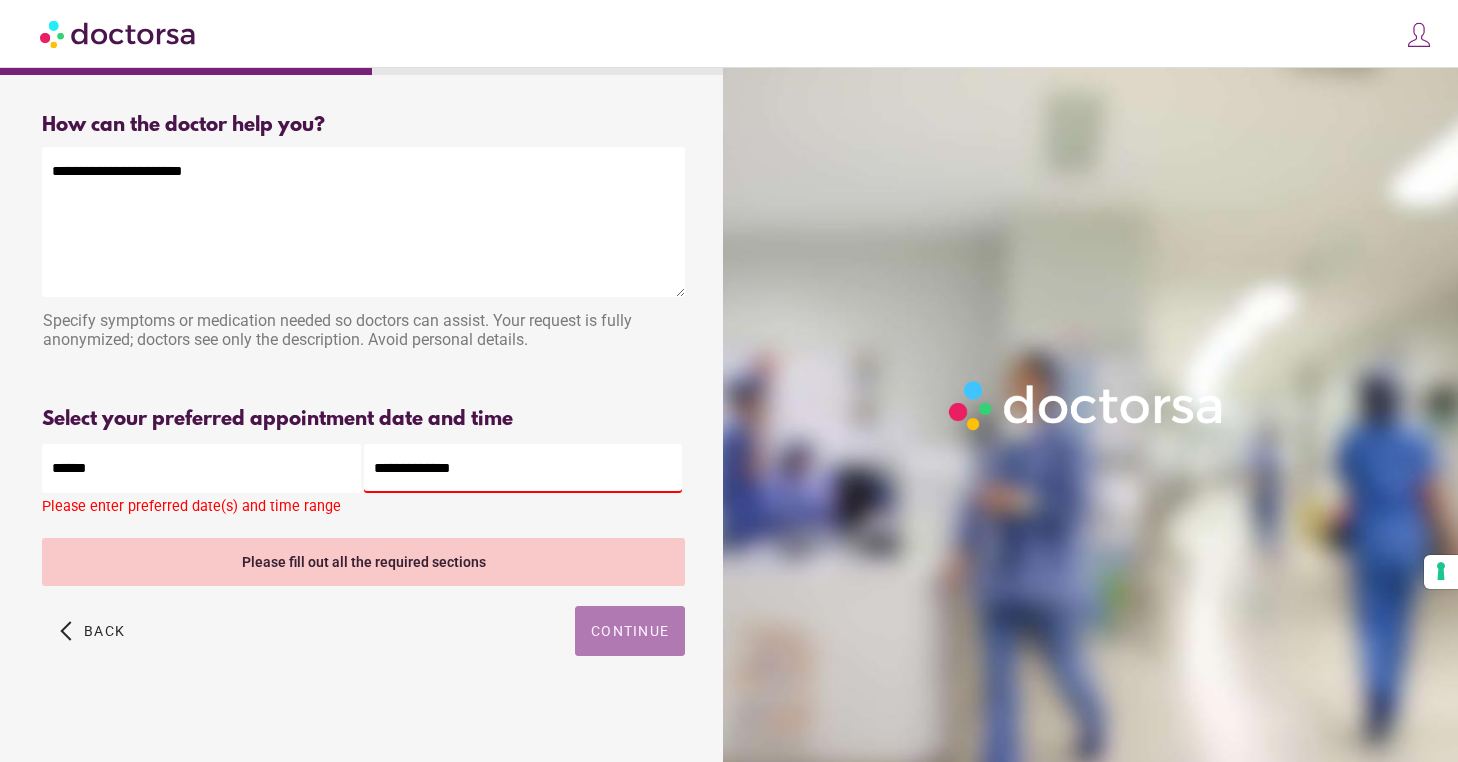 click on "Continue" at bounding box center (630, 631) 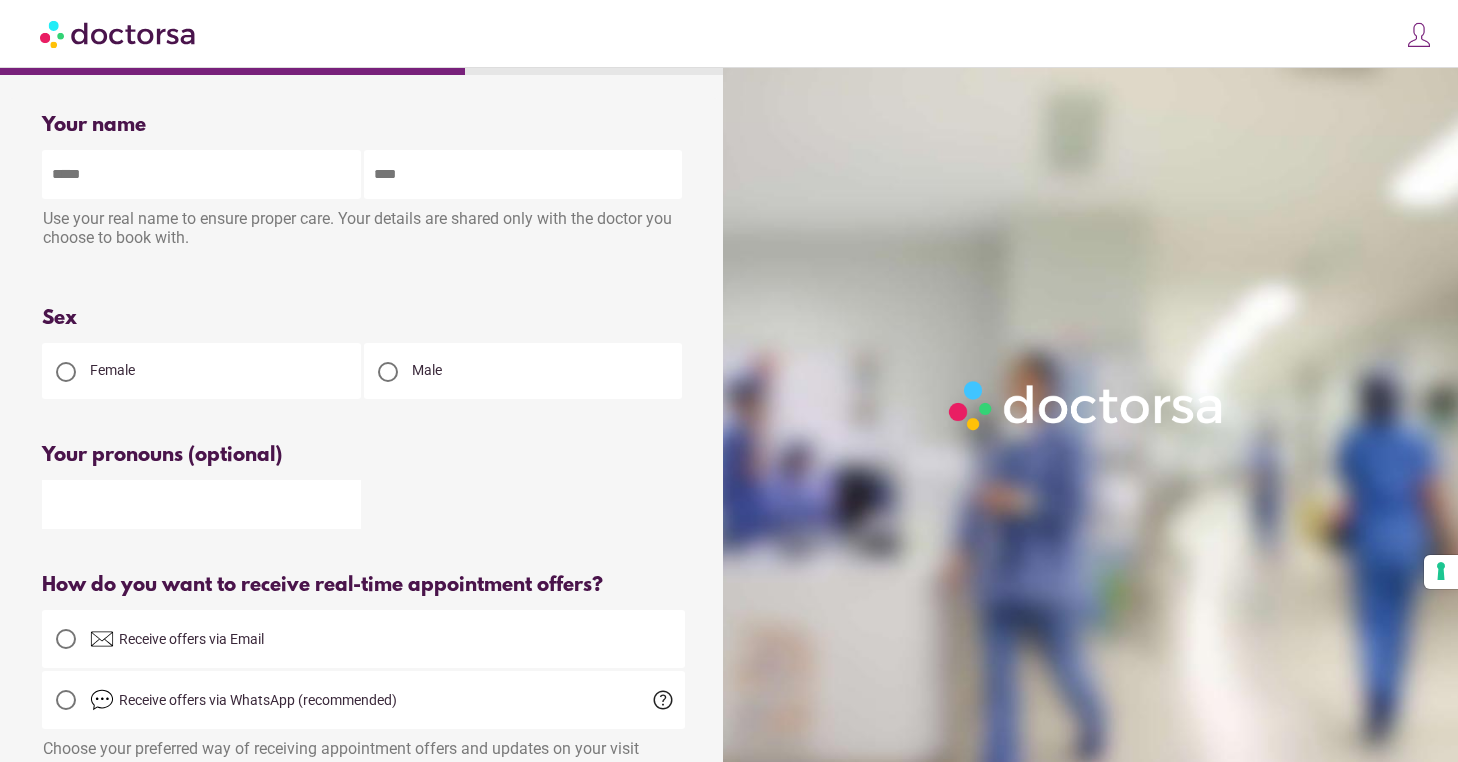 click on "Female" at bounding box center [201, 371] 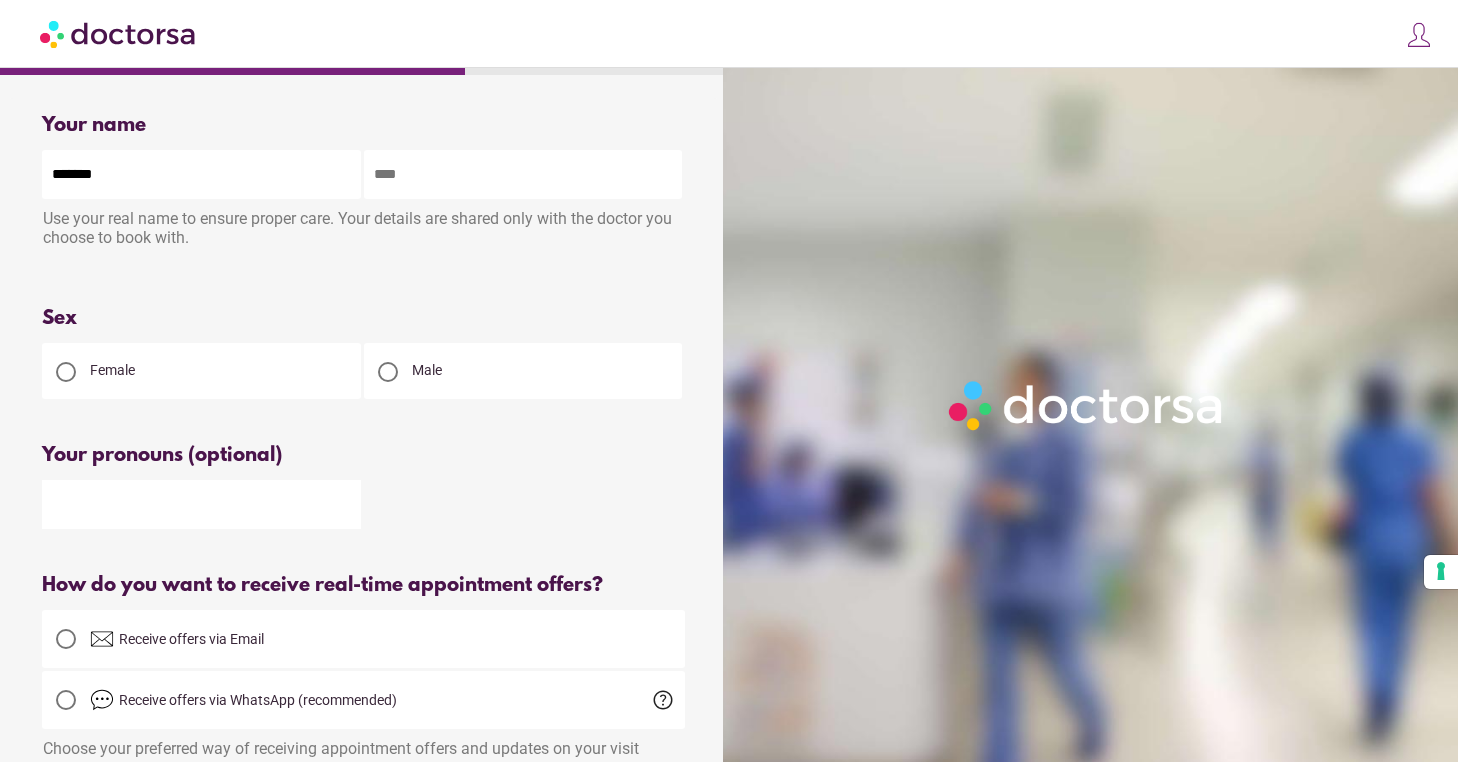 type on "*******" 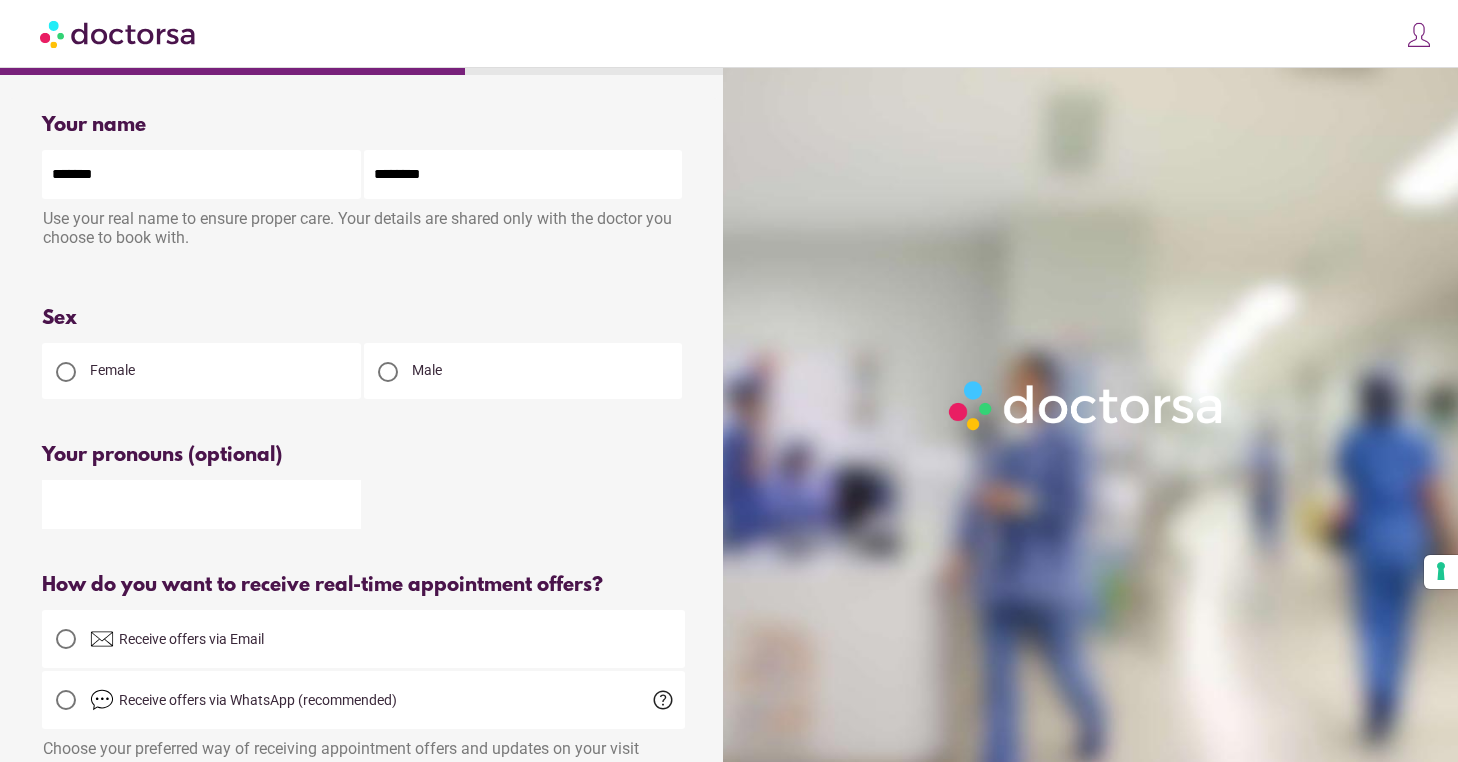 type on "********" 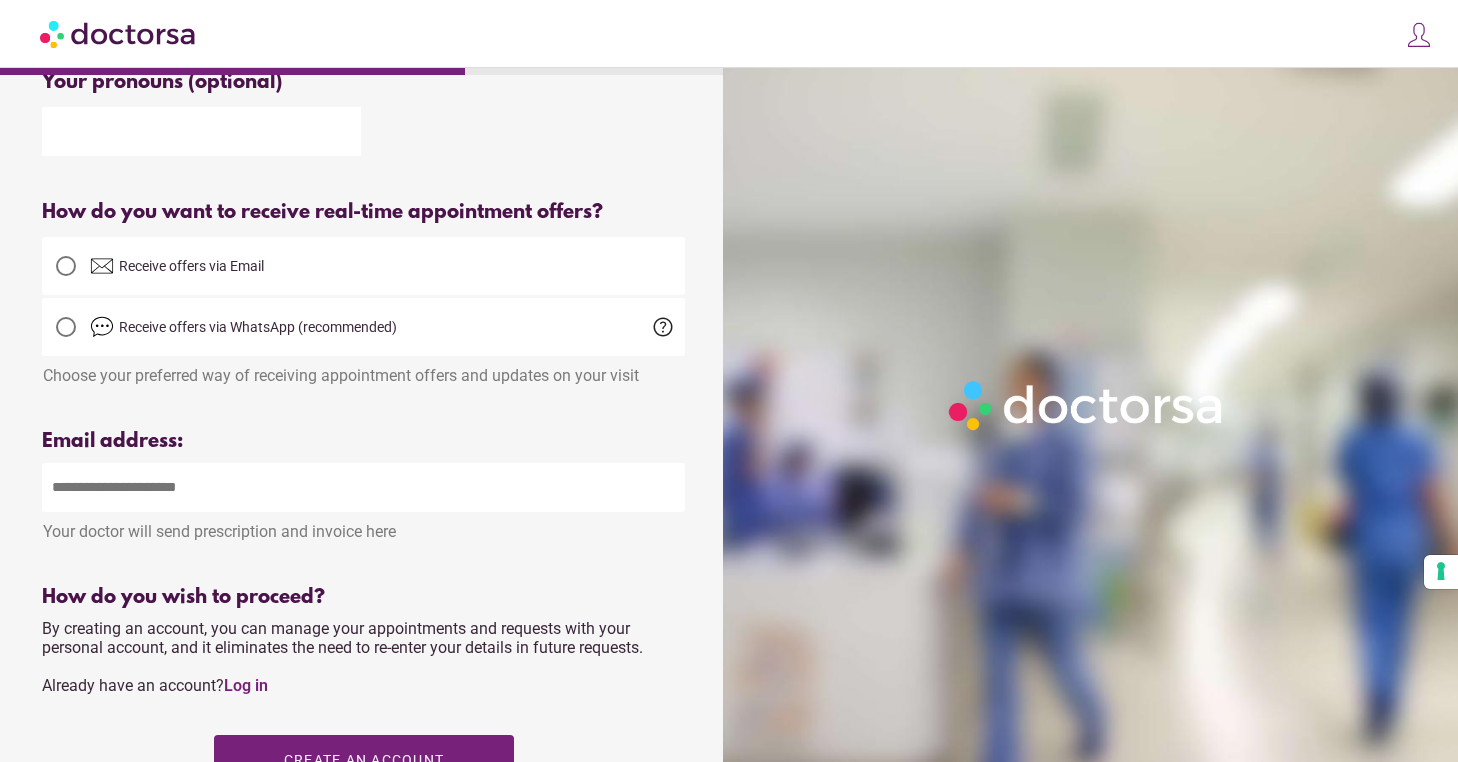 scroll, scrollTop: 448, scrollLeft: 0, axis: vertical 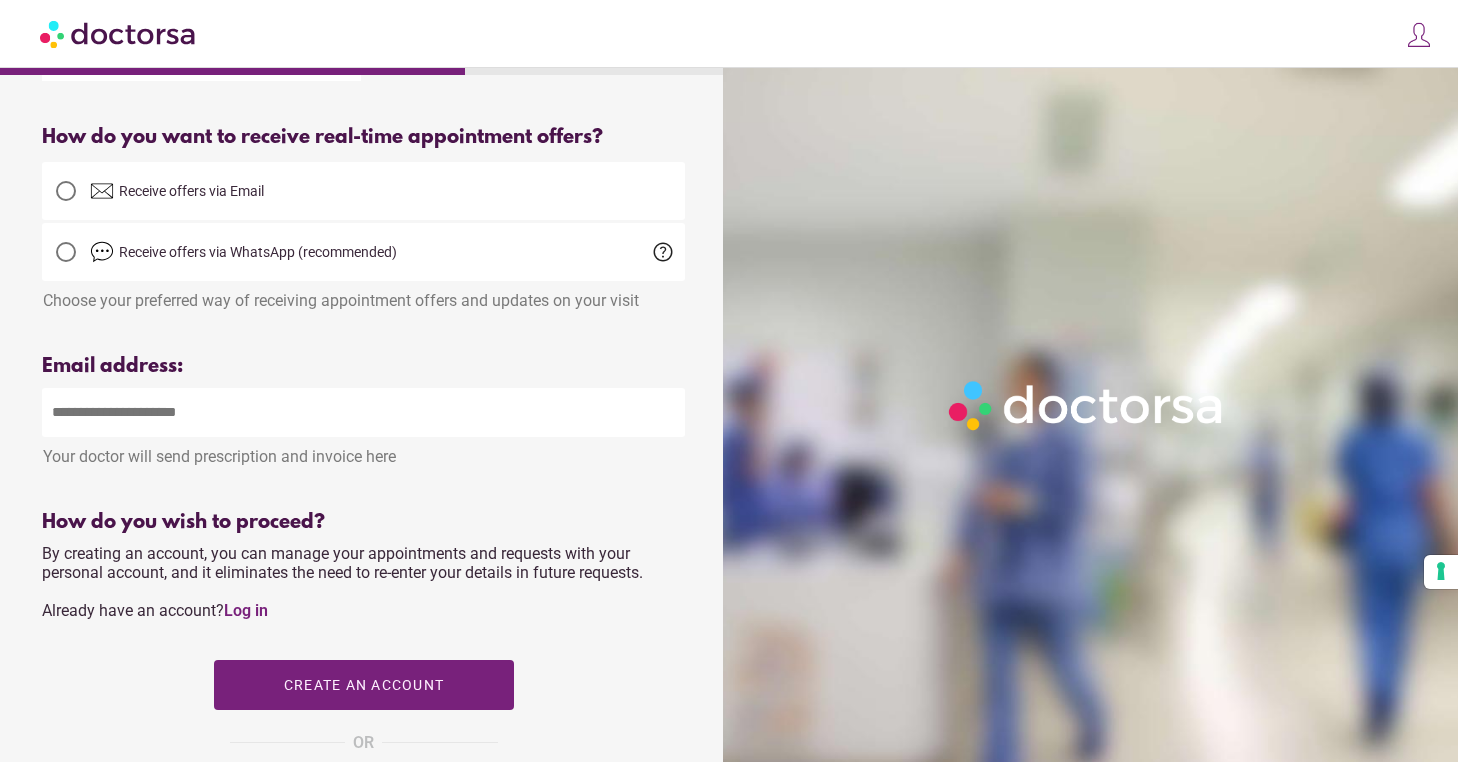 click at bounding box center (66, 191) 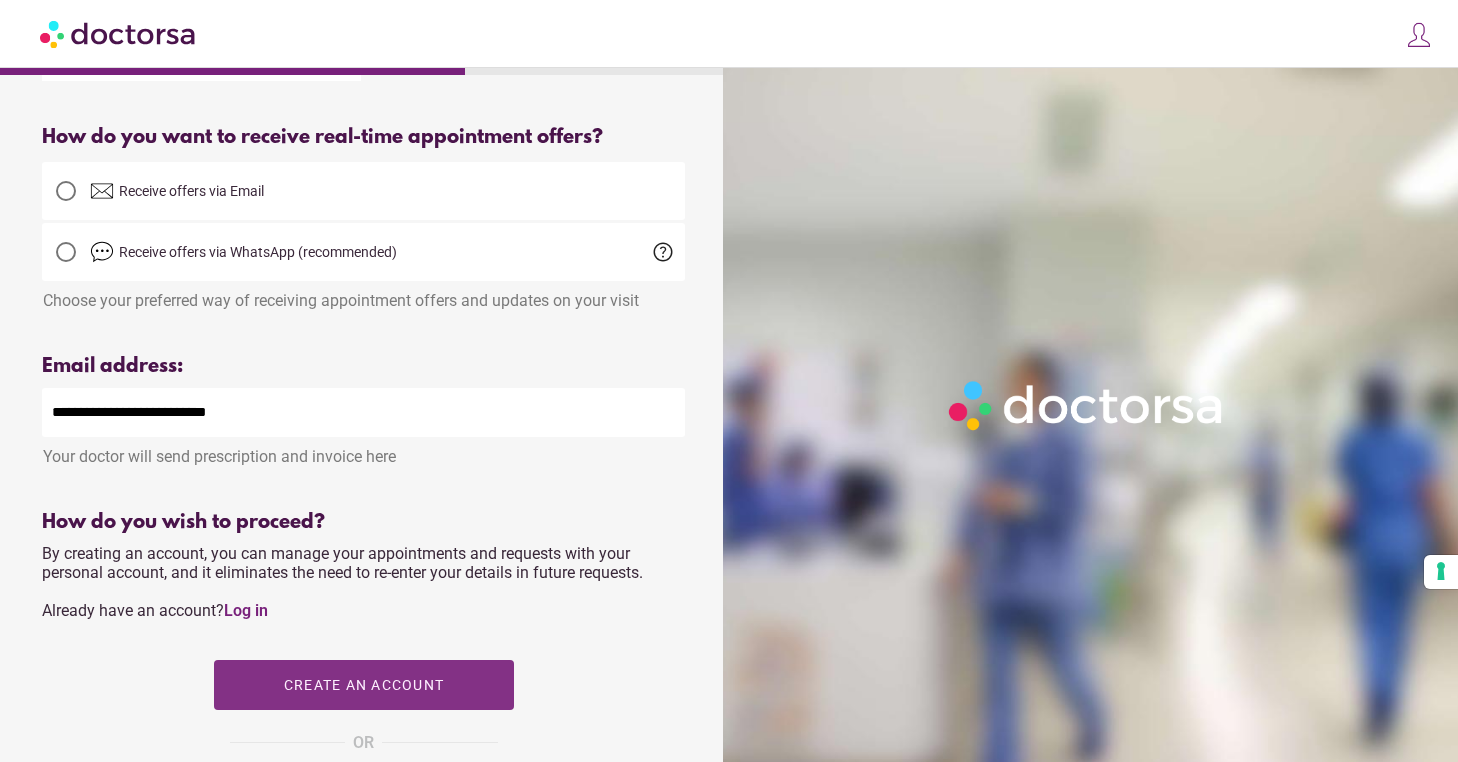 type on "**********" 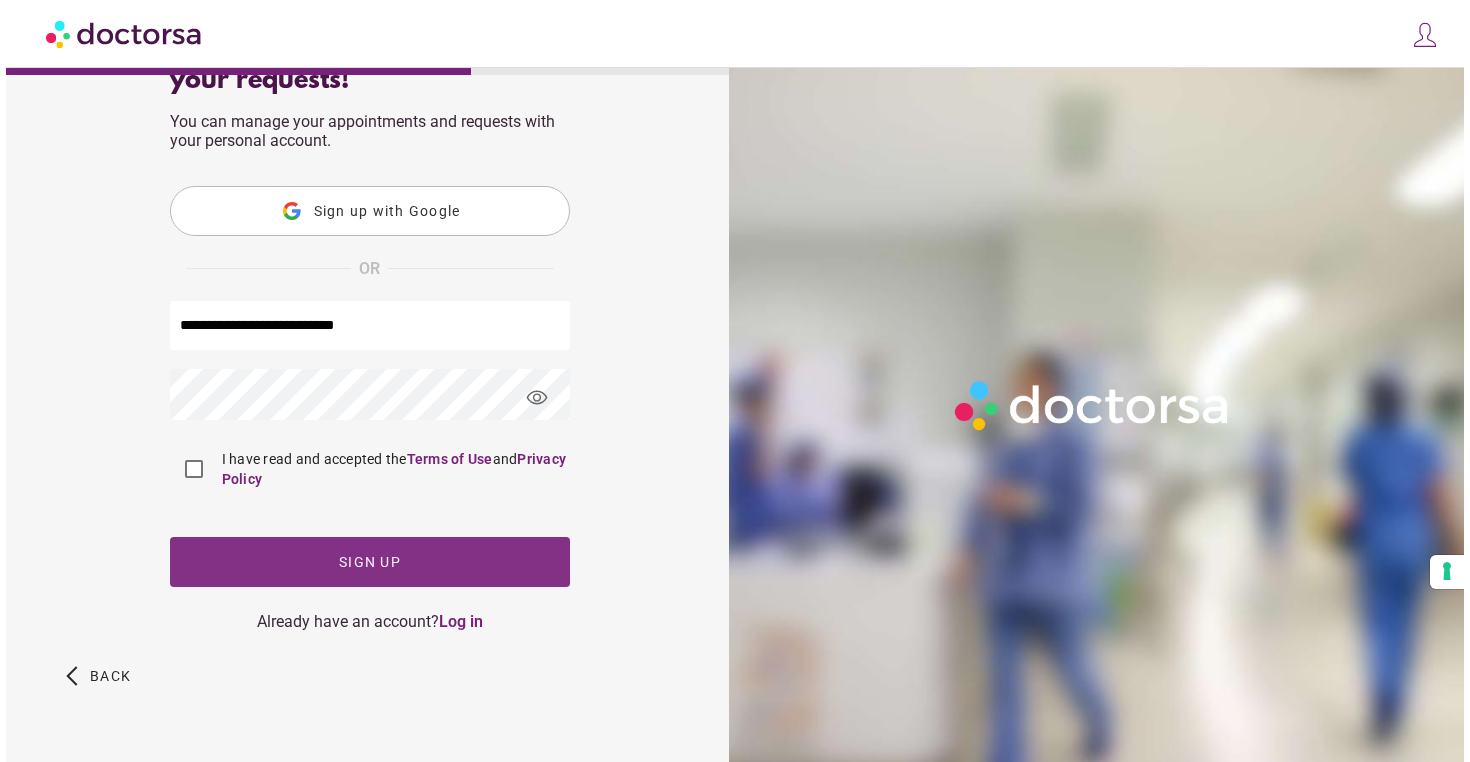 scroll, scrollTop: 0, scrollLeft: 0, axis: both 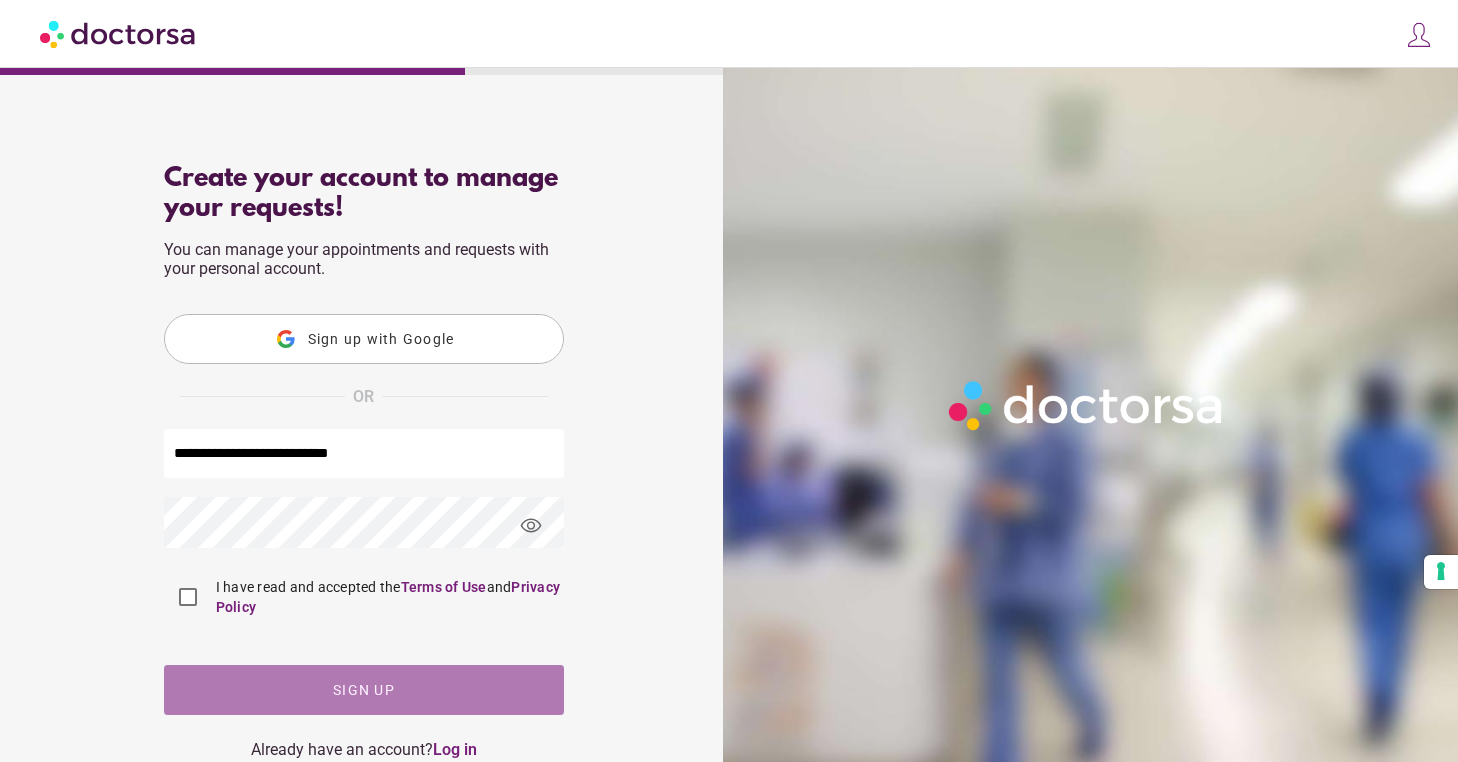 click at bounding box center (364, 690) 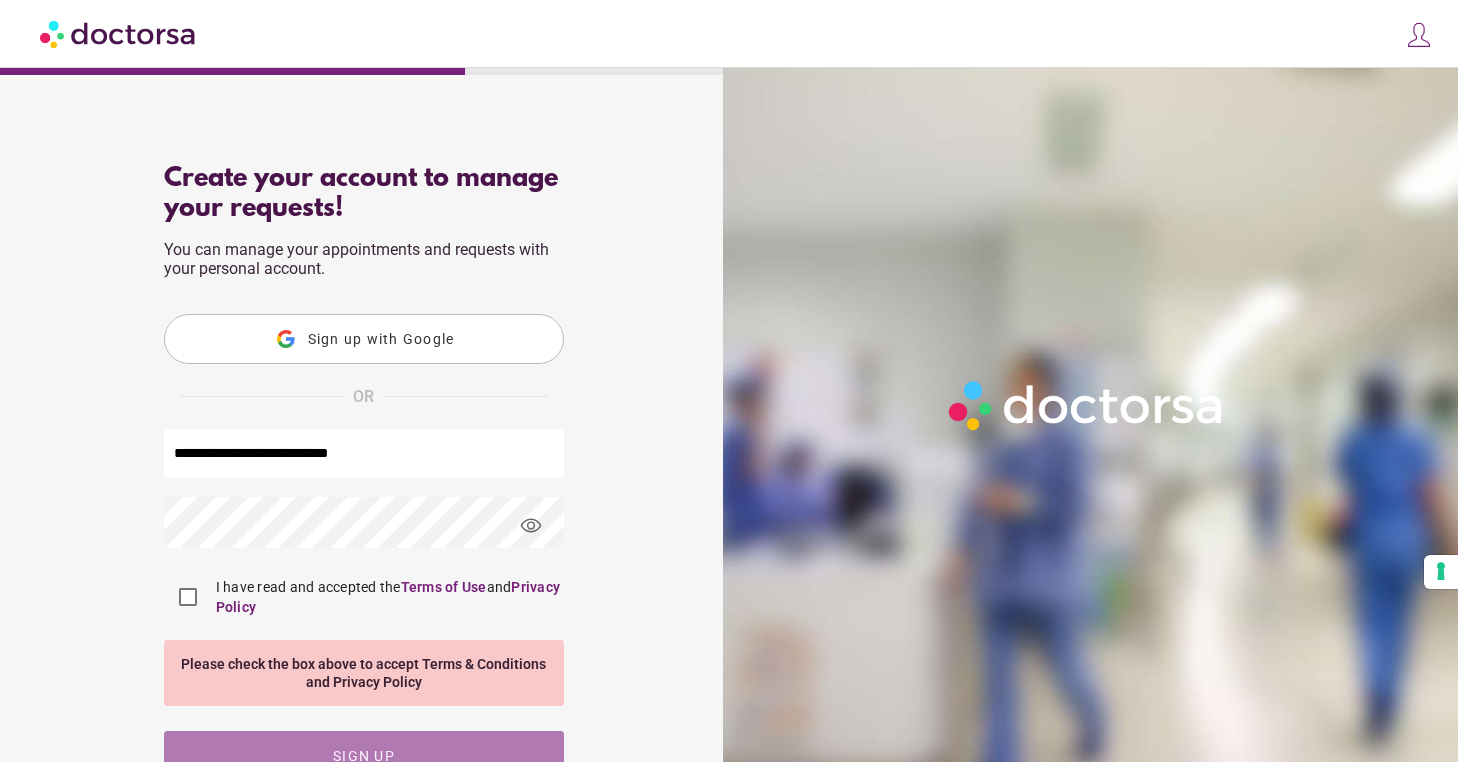 click at bounding box center [364, 756] 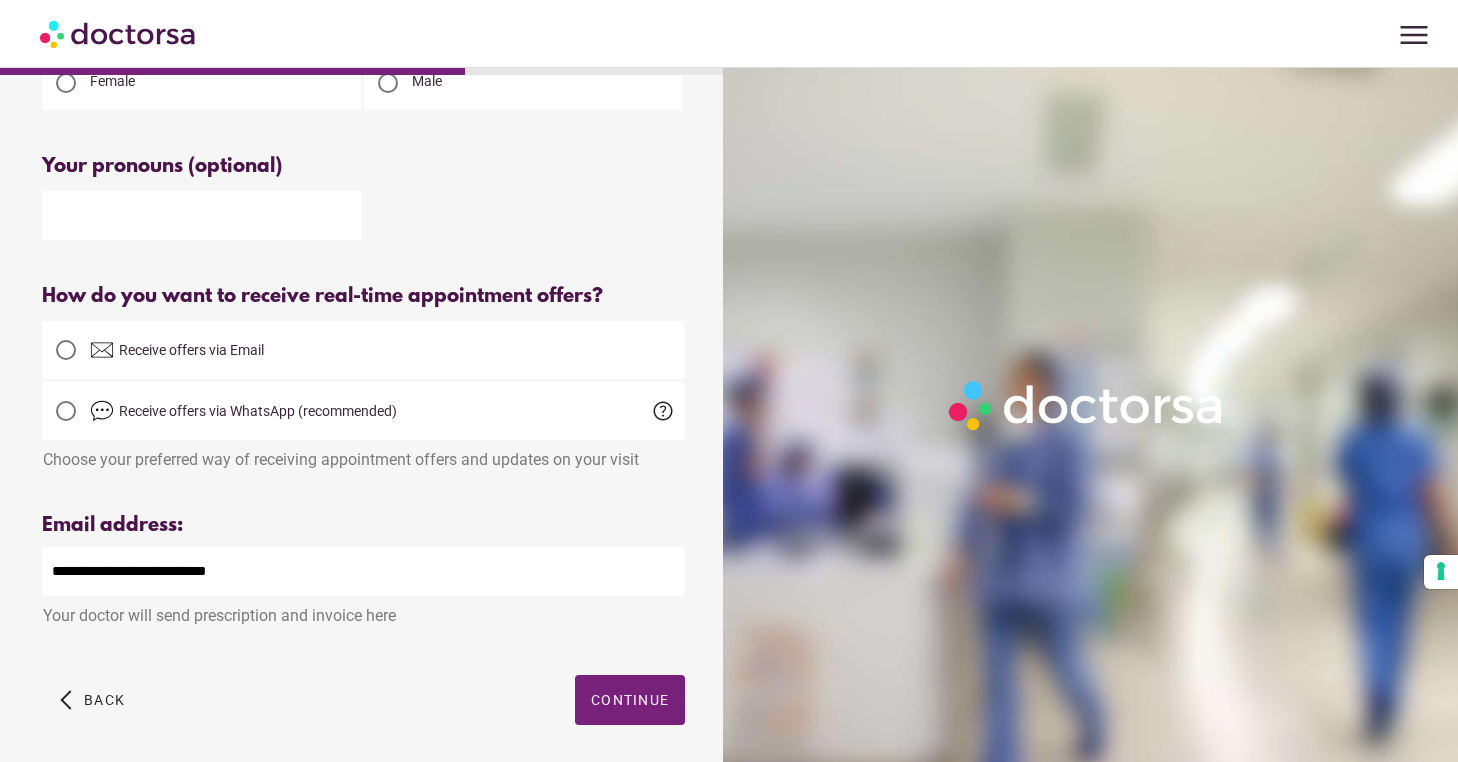 scroll, scrollTop: 369, scrollLeft: 0, axis: vertical 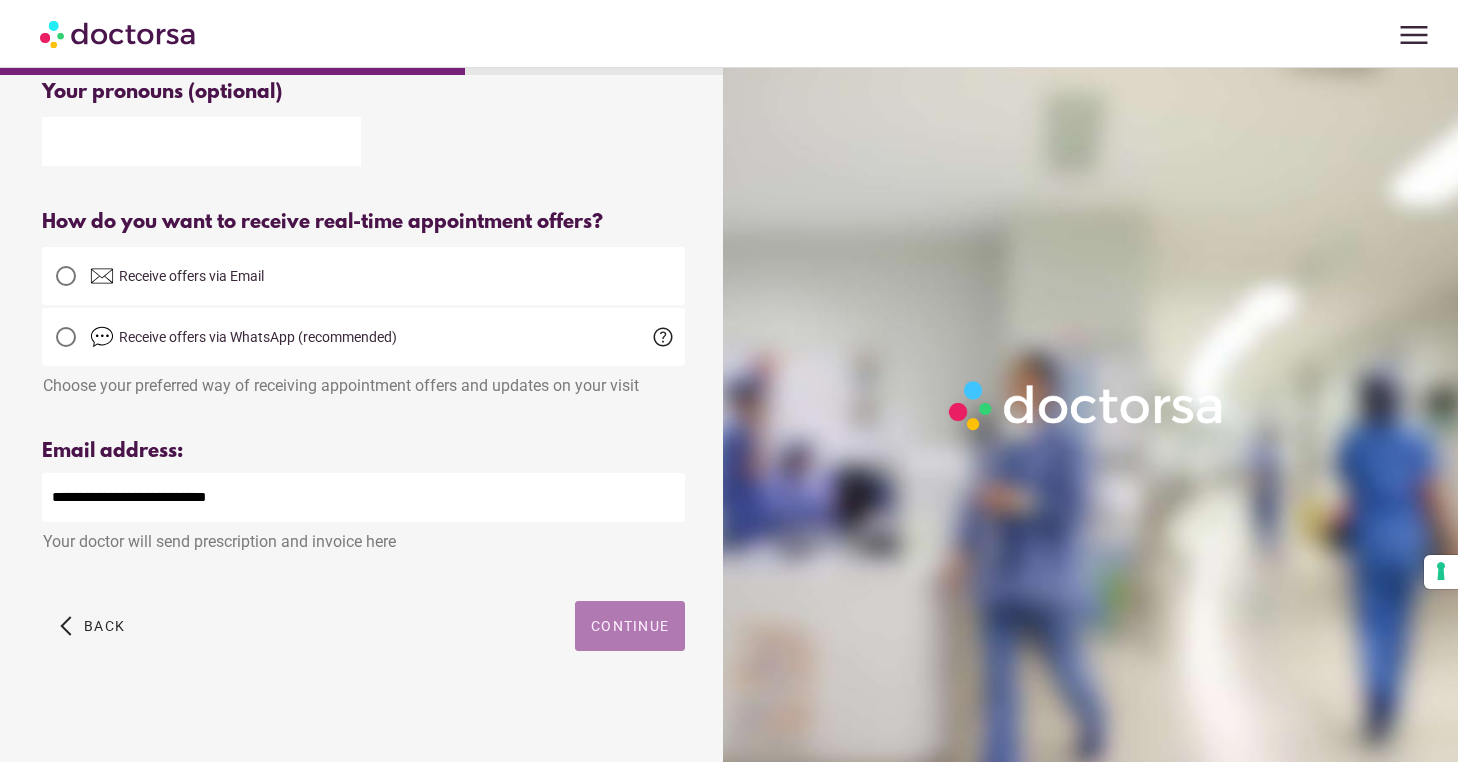click at bounding box center (630, 626) 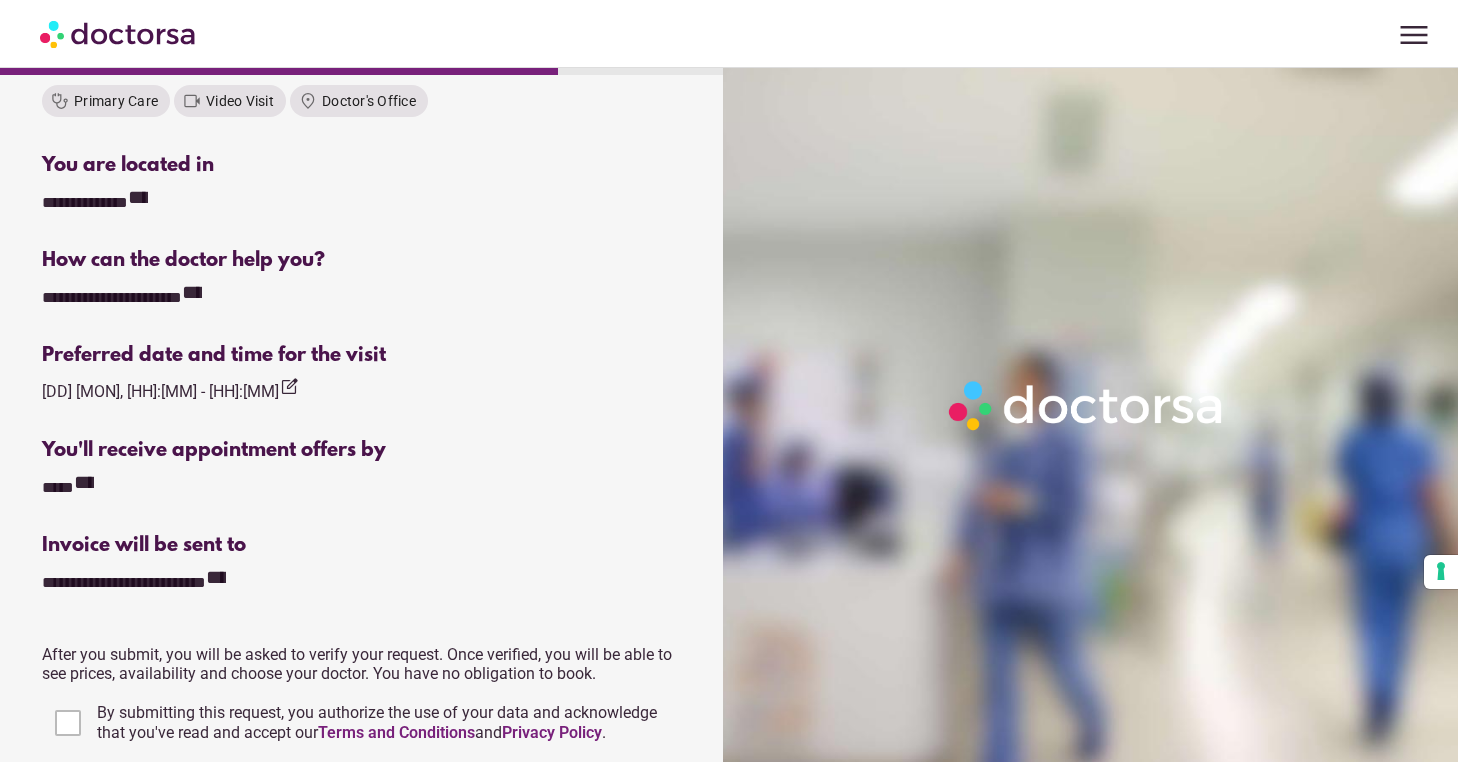 scroll, scrollTop: 676, scrollLeft: 0, axis: vertical 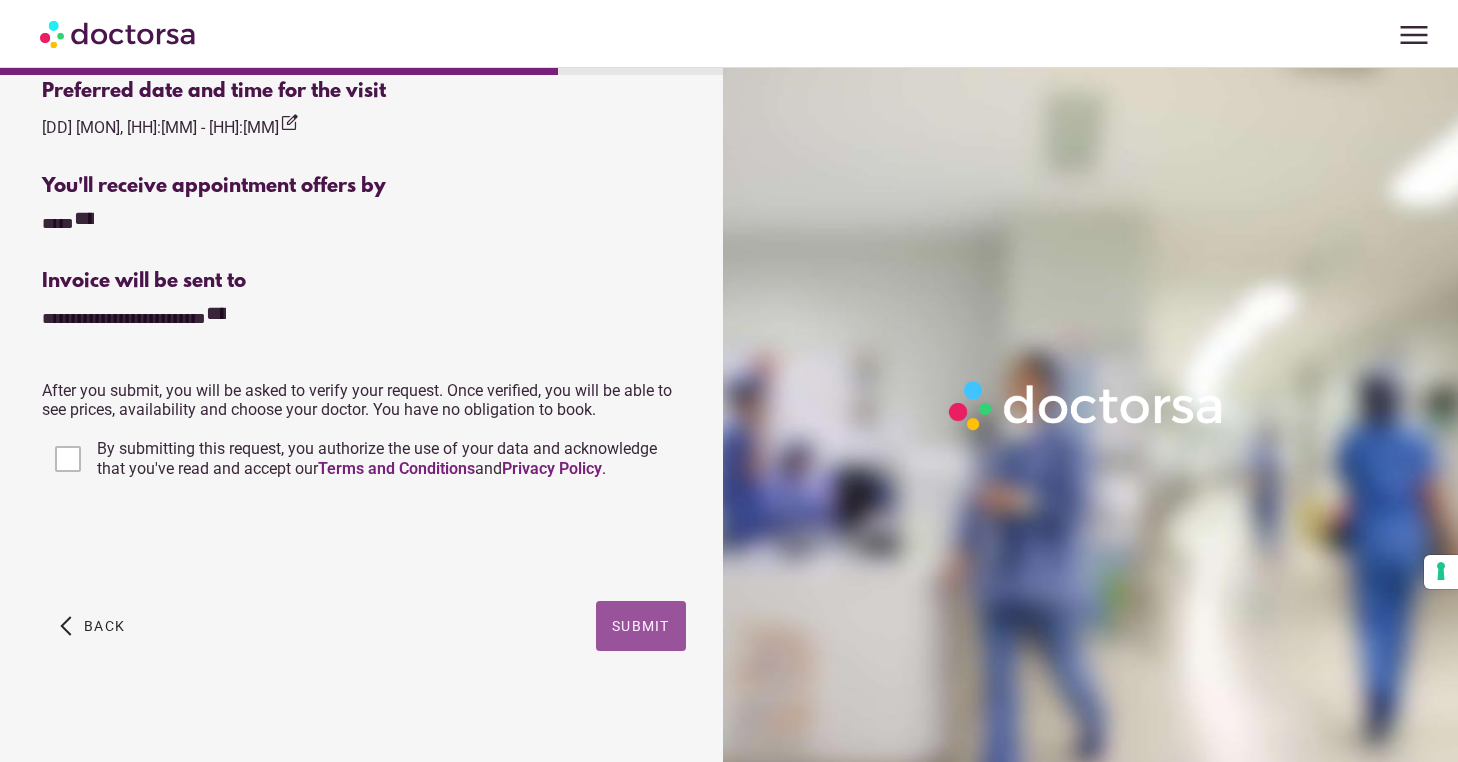 click on "Submit" at bounding box center [641, 626] 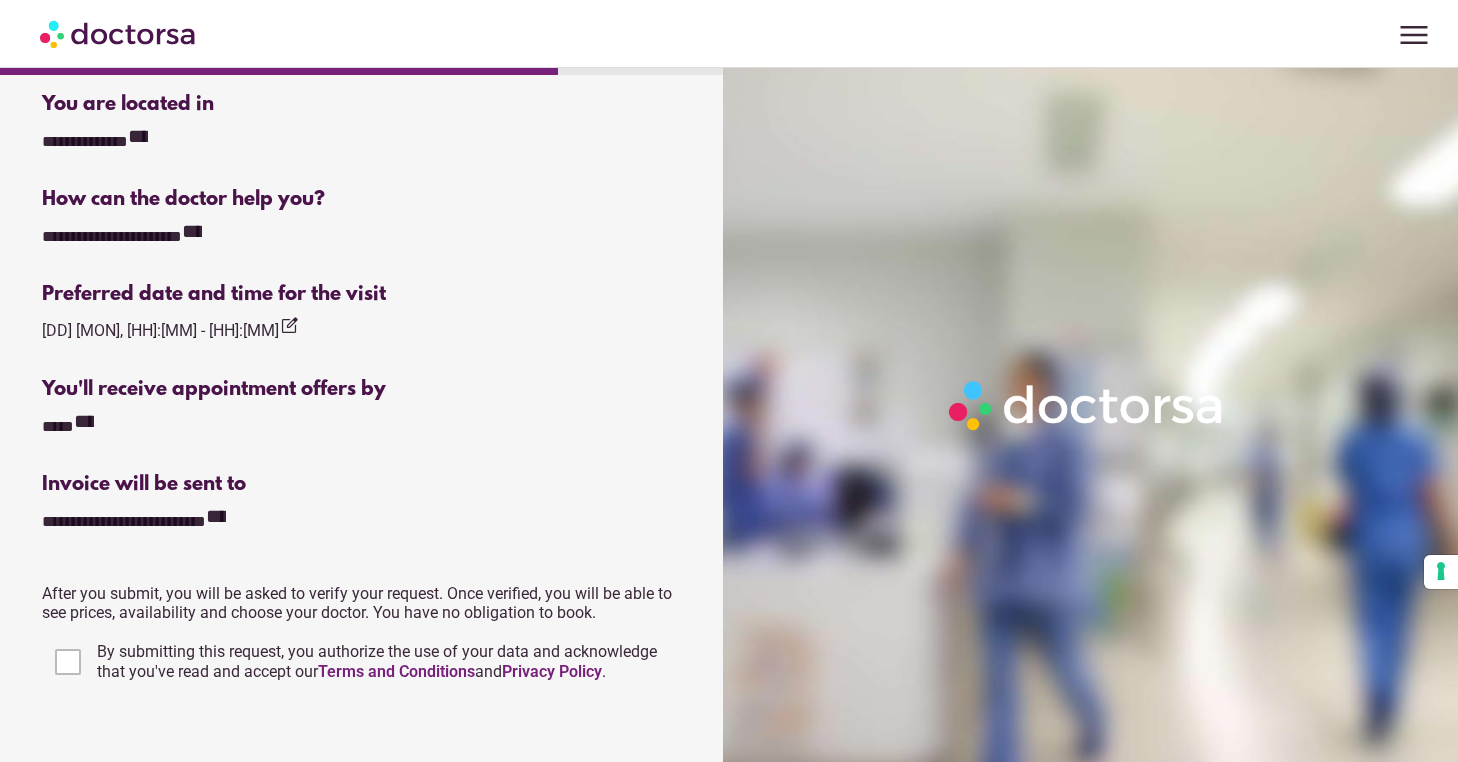 scroll, scrollTop: 271, scrollLeft: 0, axis: vertical 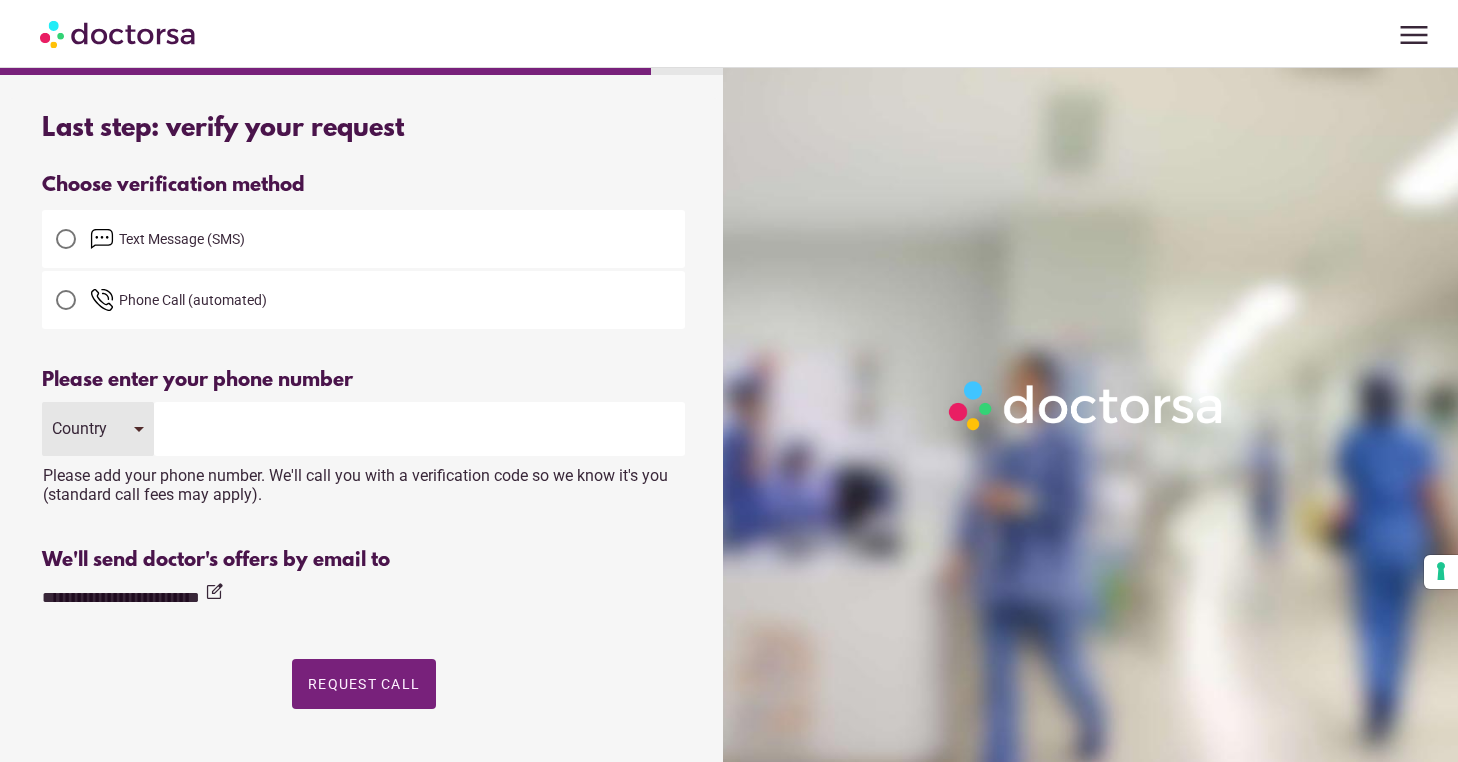 click at bounding box center [419, 429] 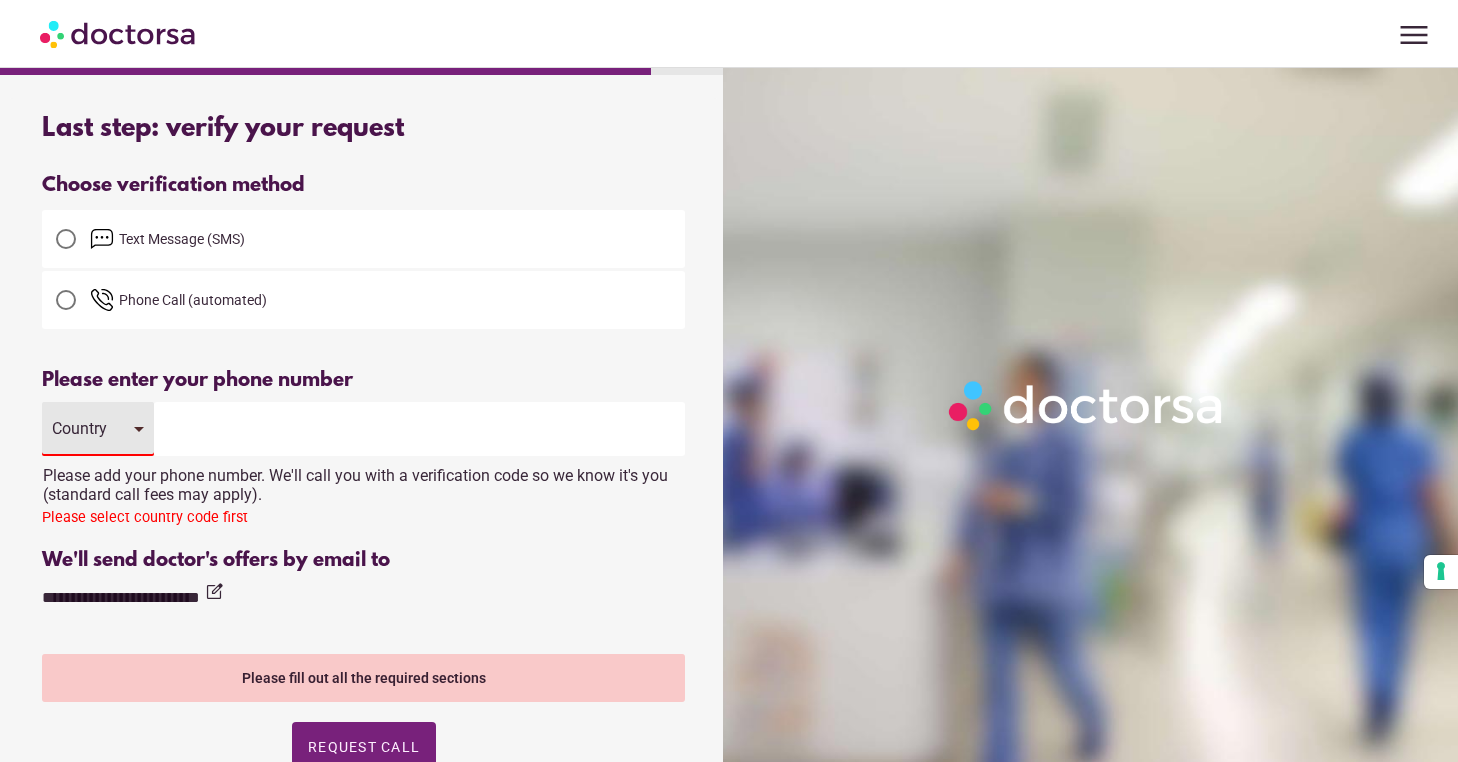 click at bounding box center (419, 429) 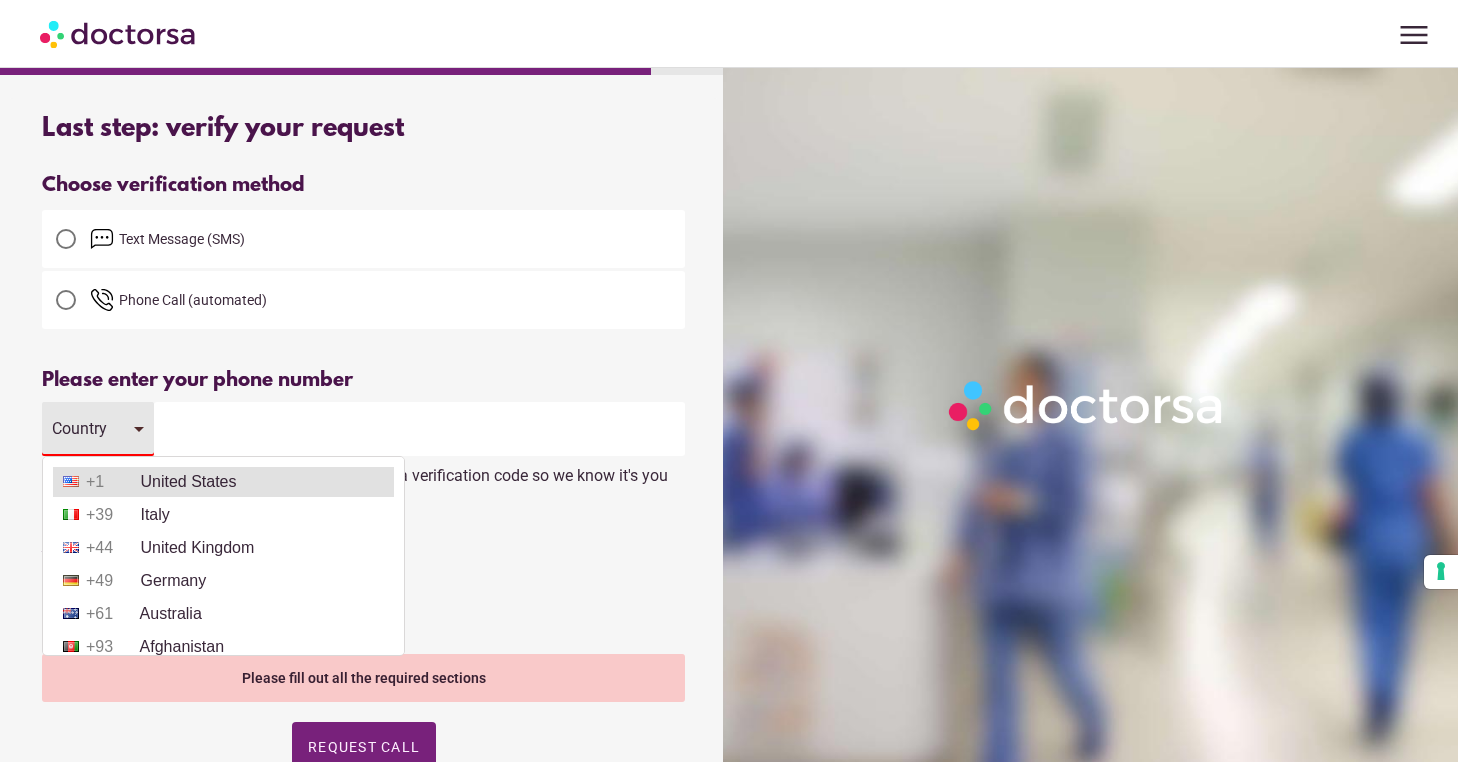 click on "+1   United States" at bounding box center (223, 482) 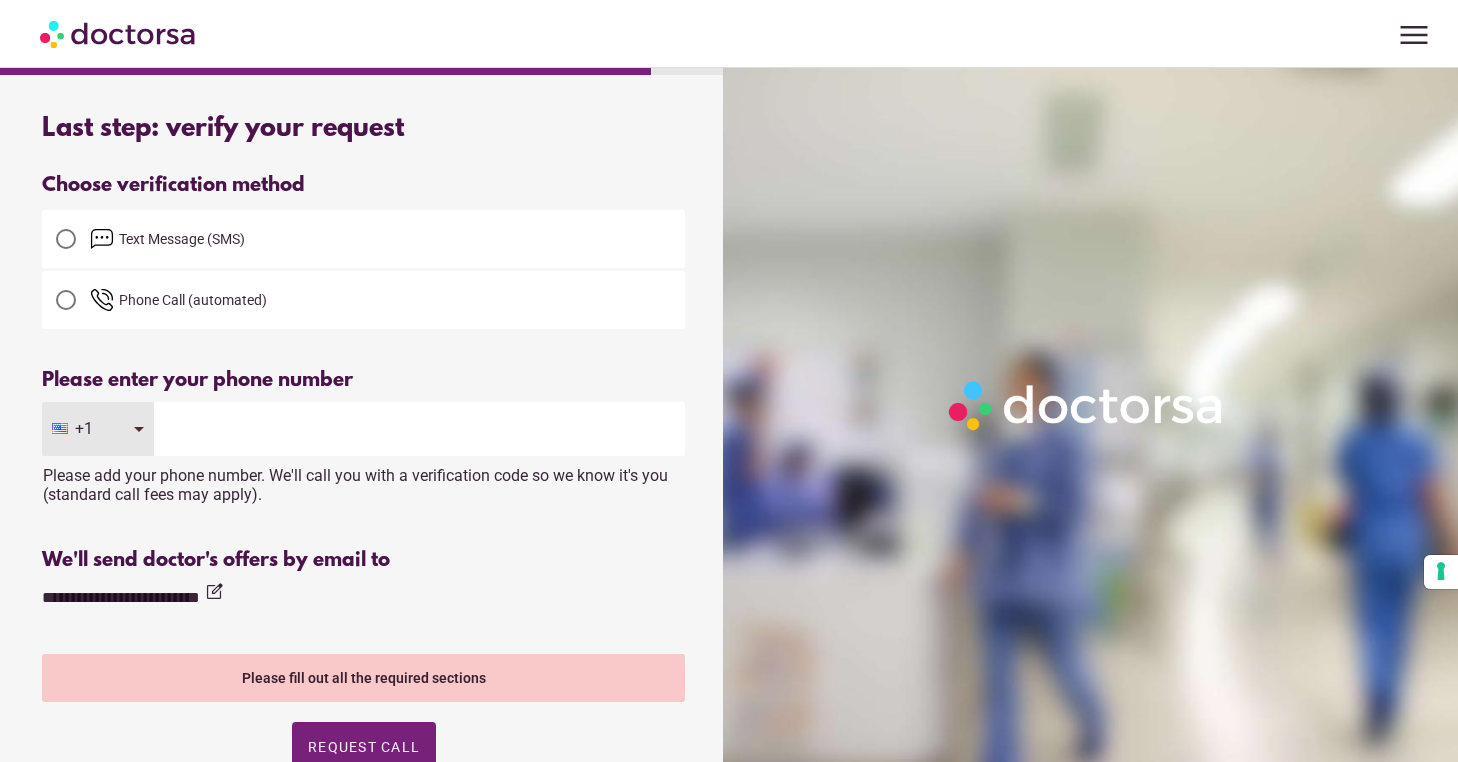 click at bounding box center (419, 429) 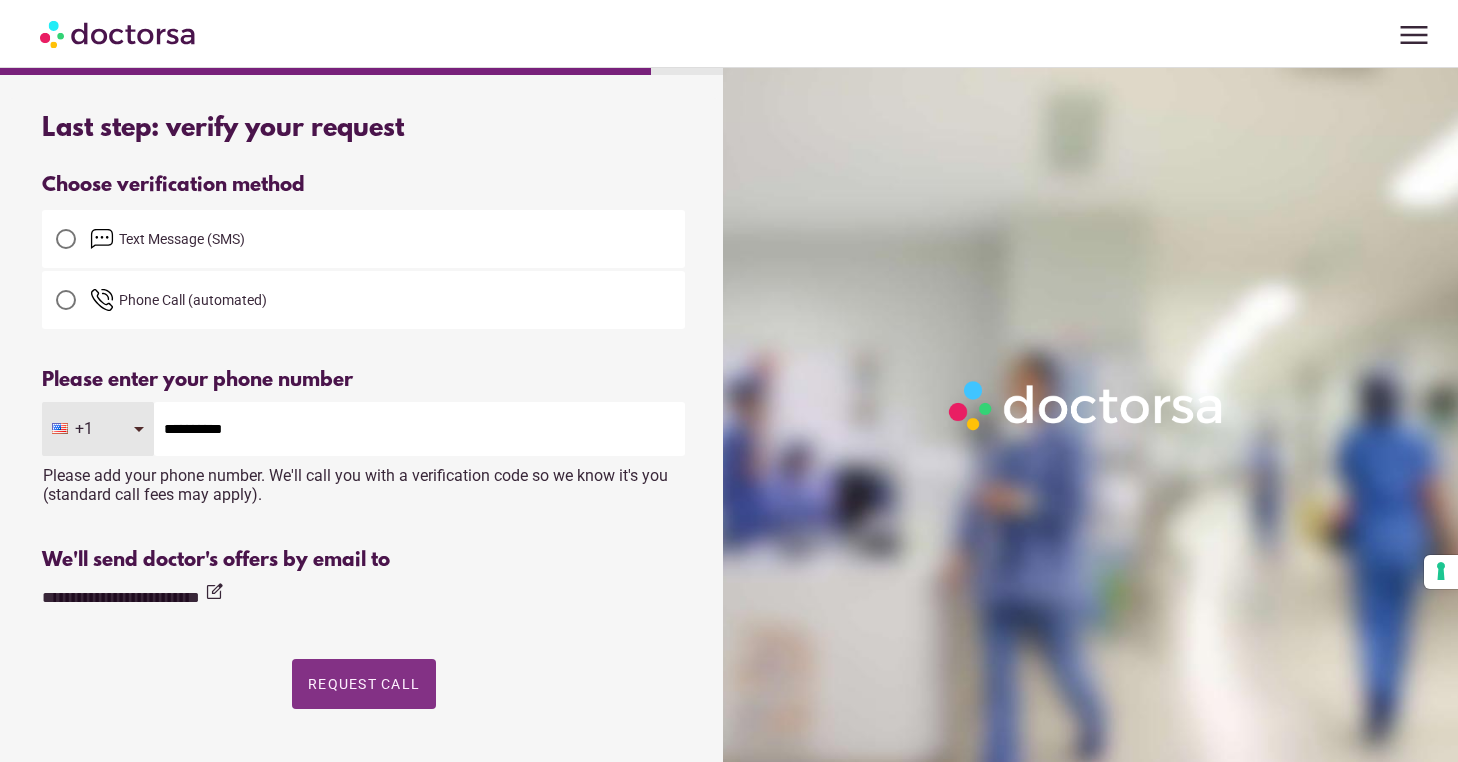 type on "**********" 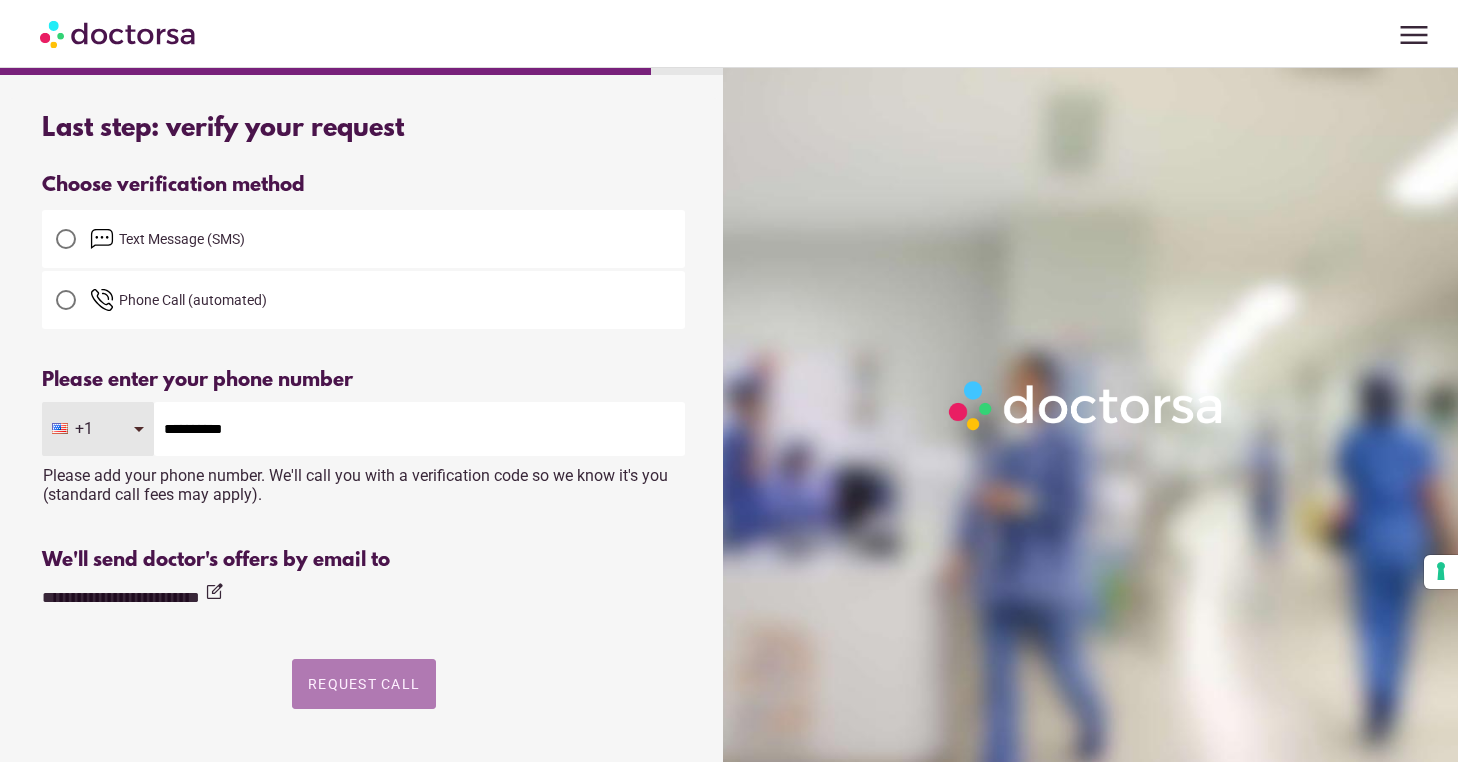 click on "Request Call" at bounding box center [364, 684] 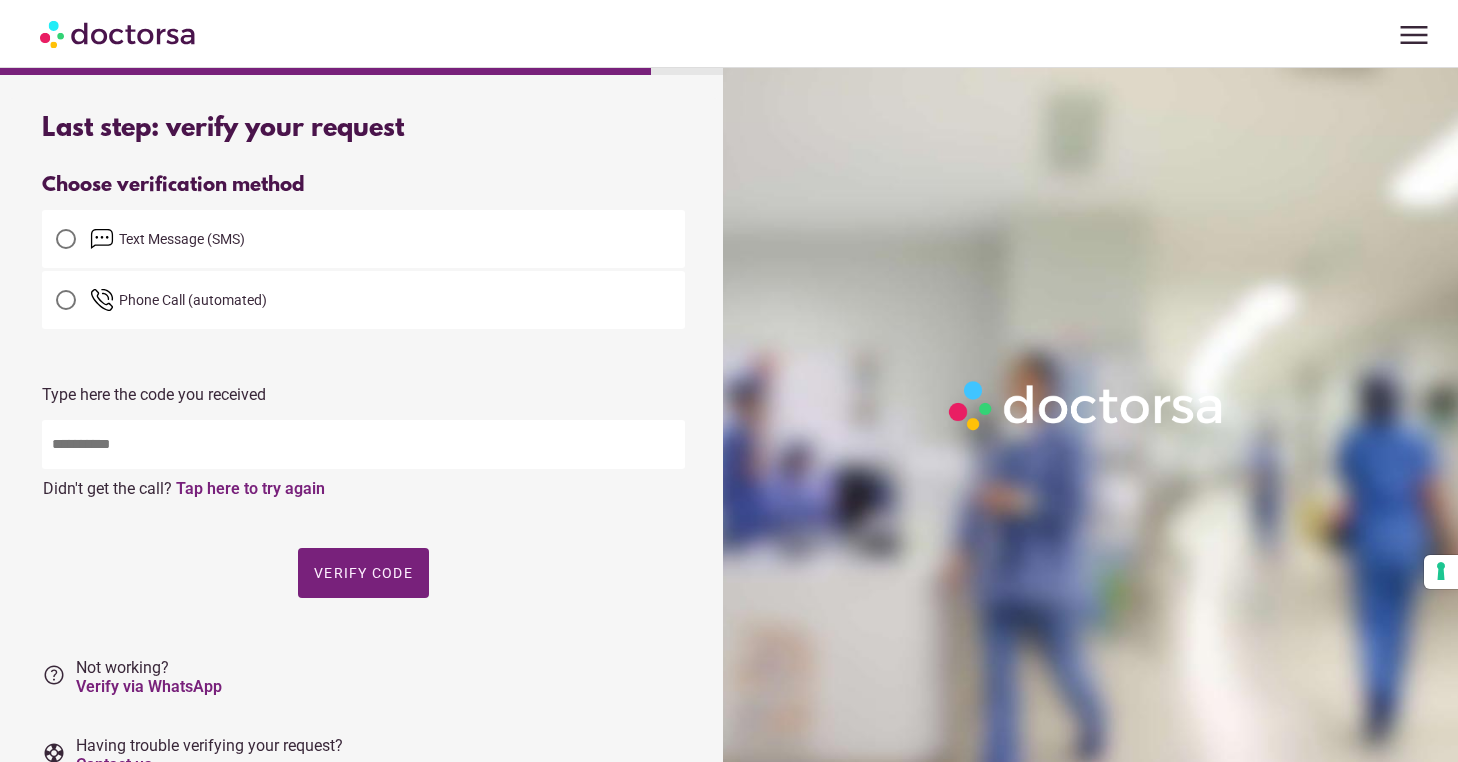 click at bounding box center (363, 444) 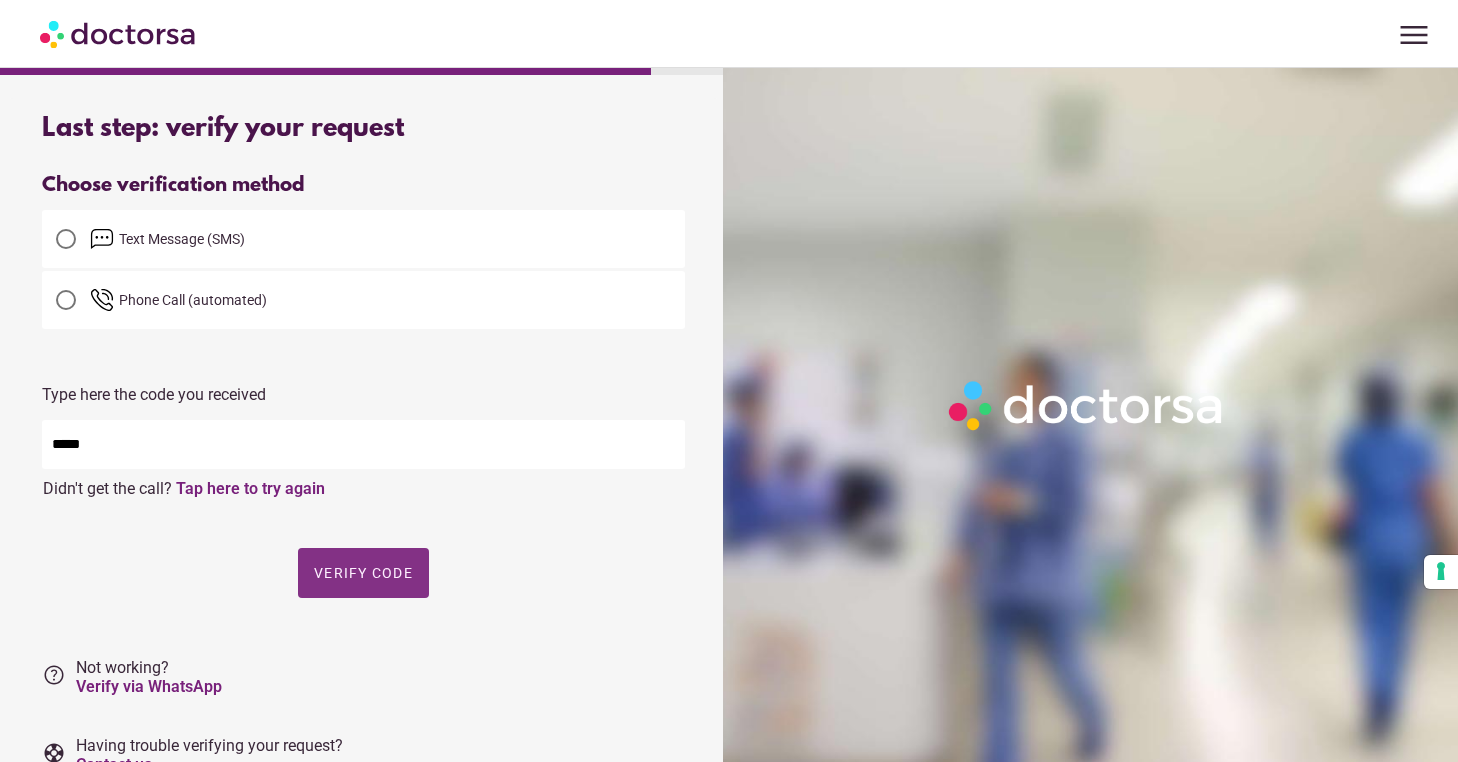 type on "*****" 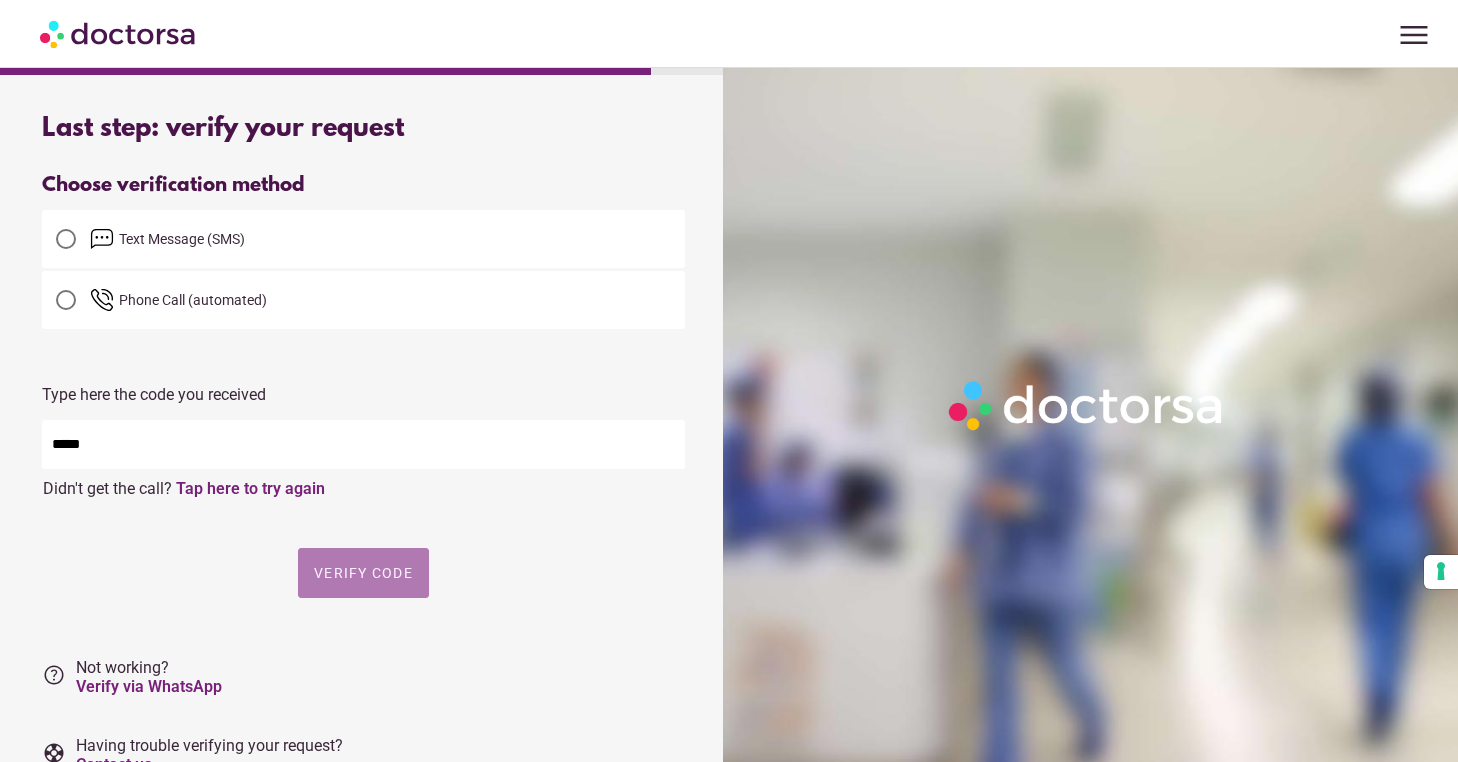 click on "Verify code" at bounding box center [363, 573] 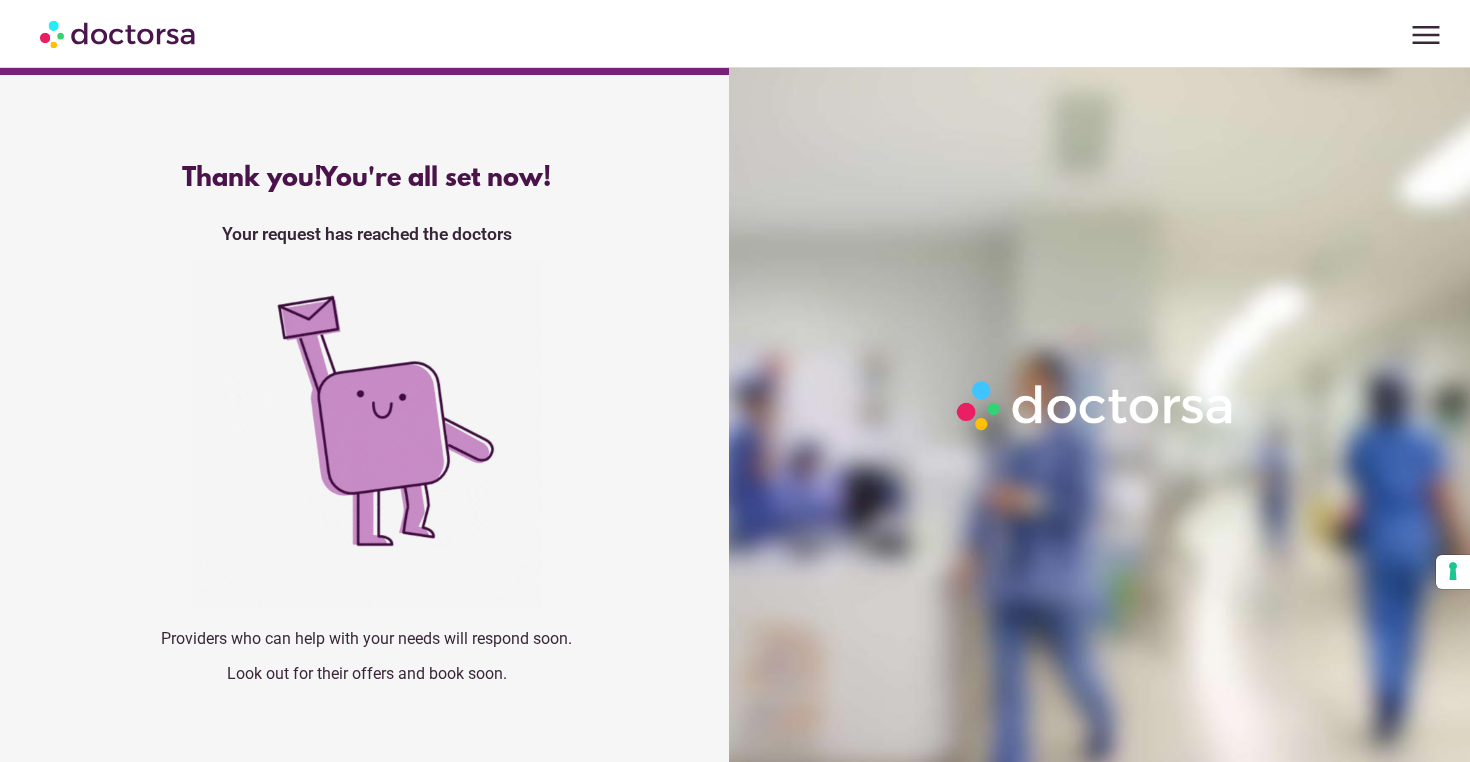 click at bounding box center (119, 33) 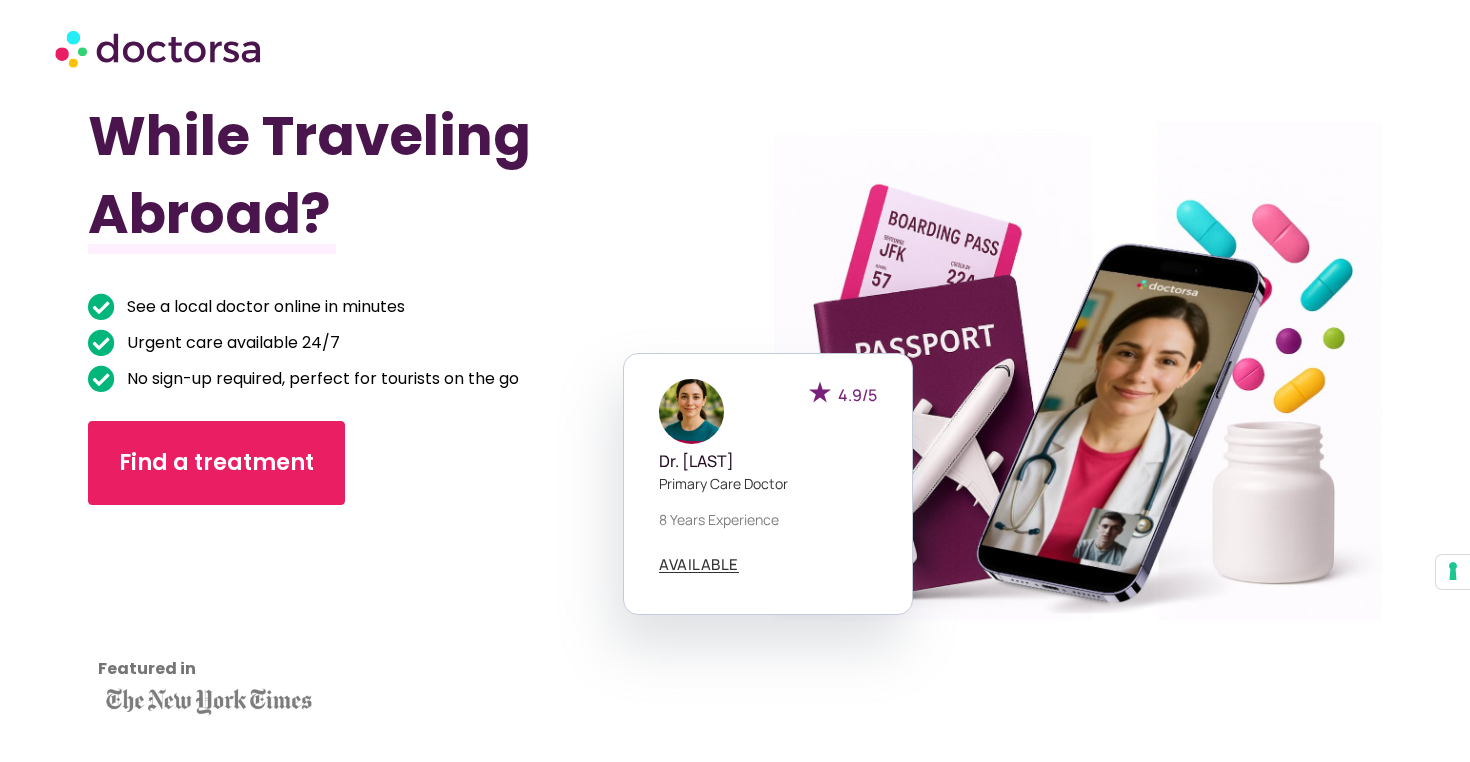 scroll, scrollTop: 152, scrollLeft: 0, axis: vertical 